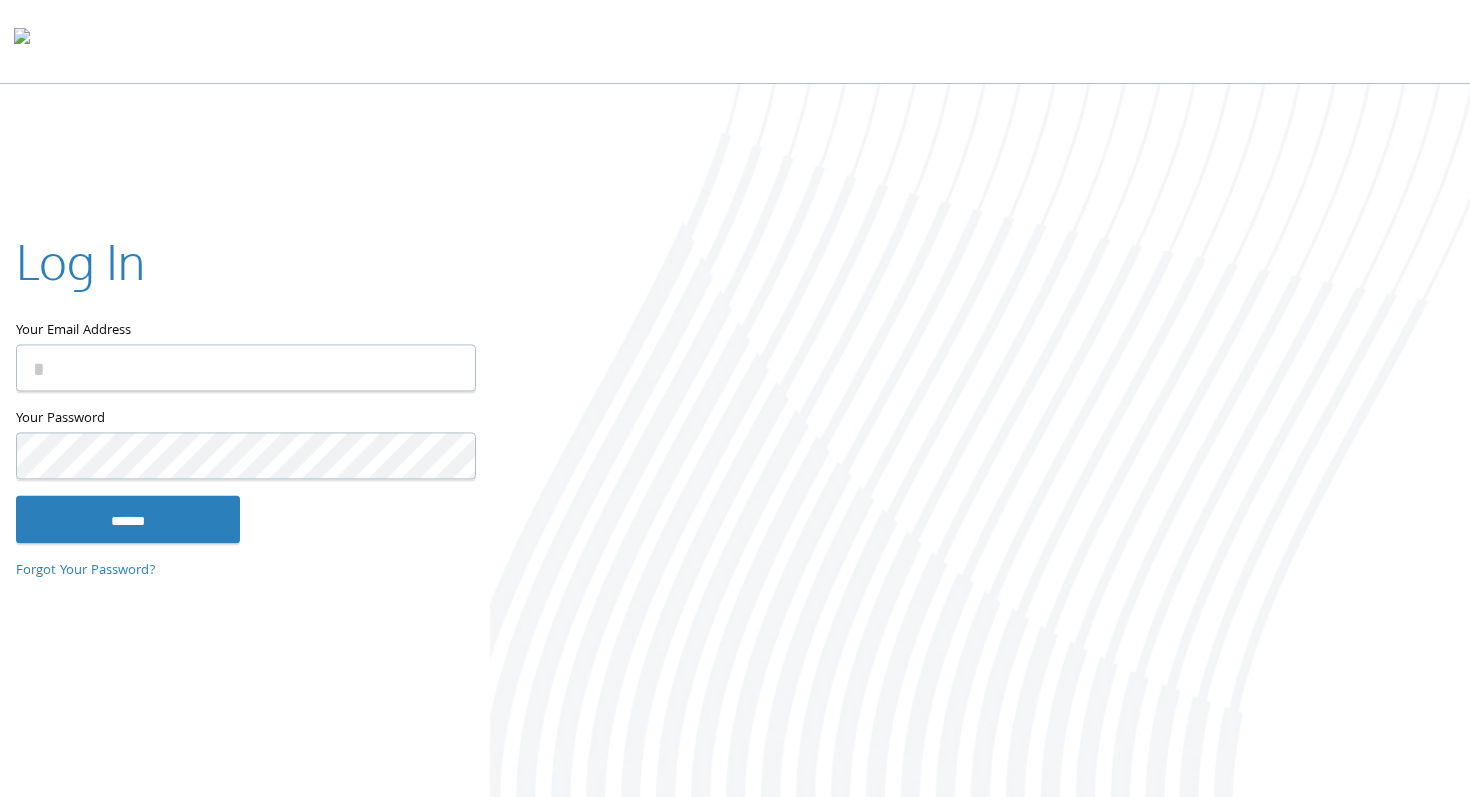 scroll, scrollTop: 0, scrollLeft: 0, axis: both 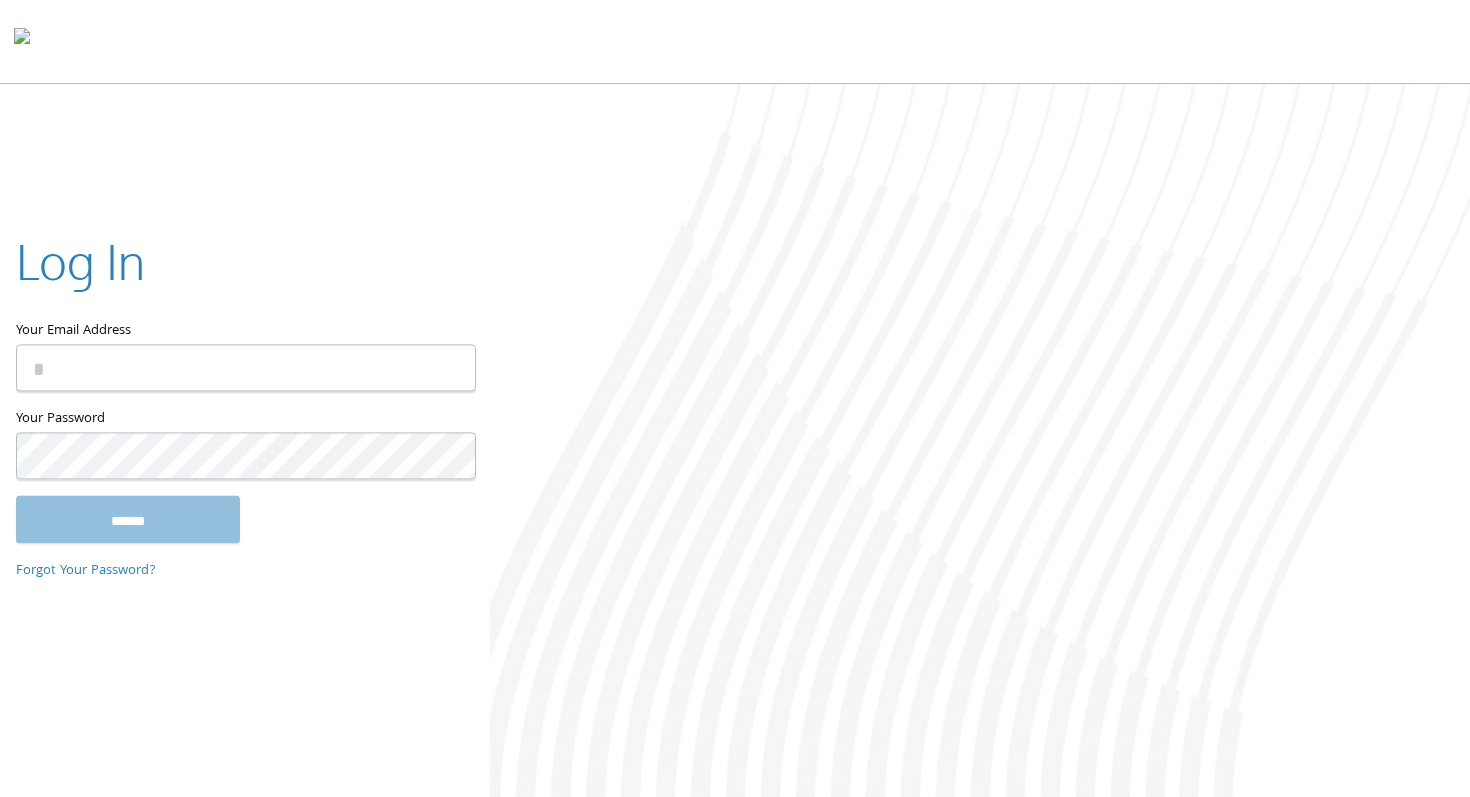 type on "**********" 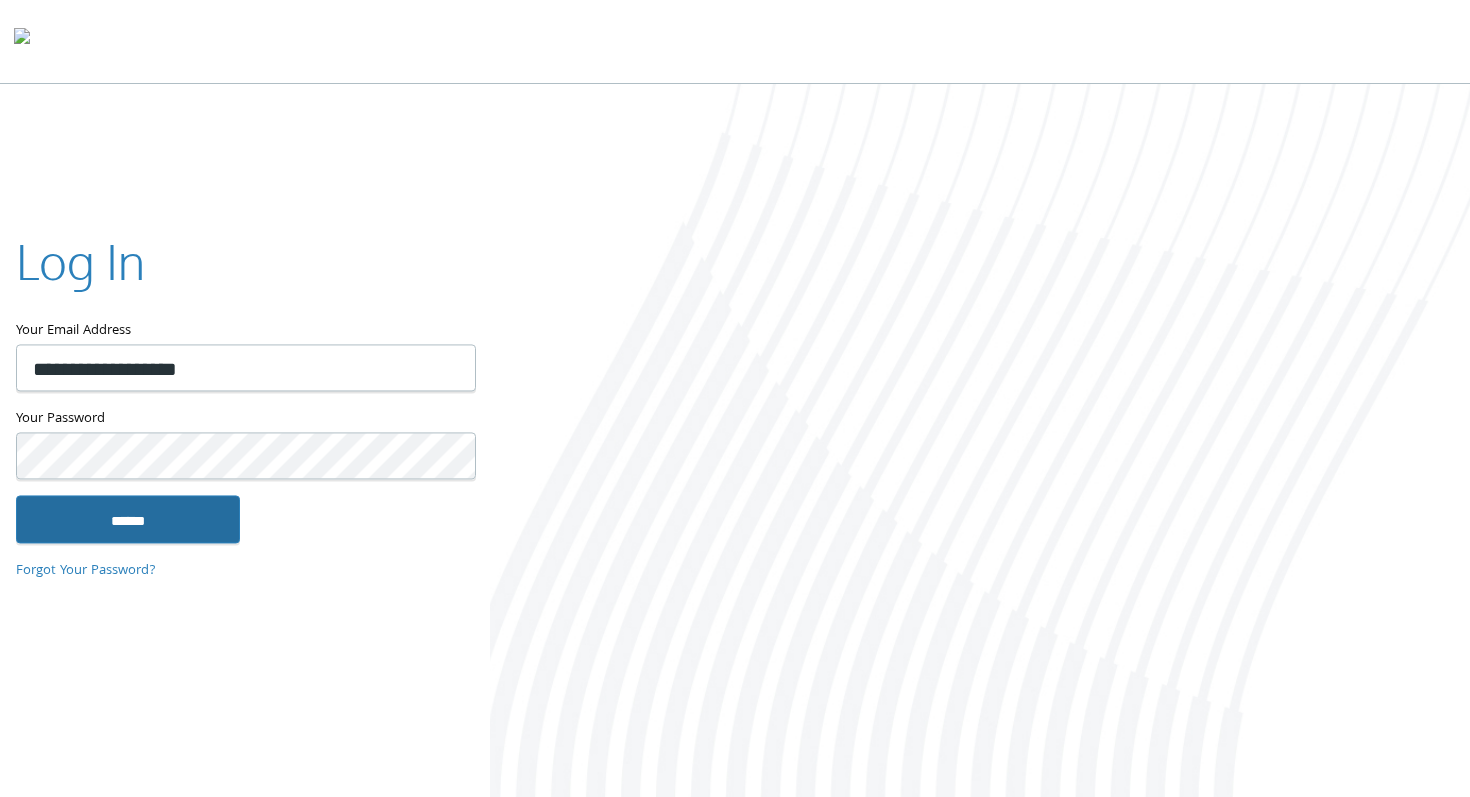 click on "******" at bounding box center (128, 519) 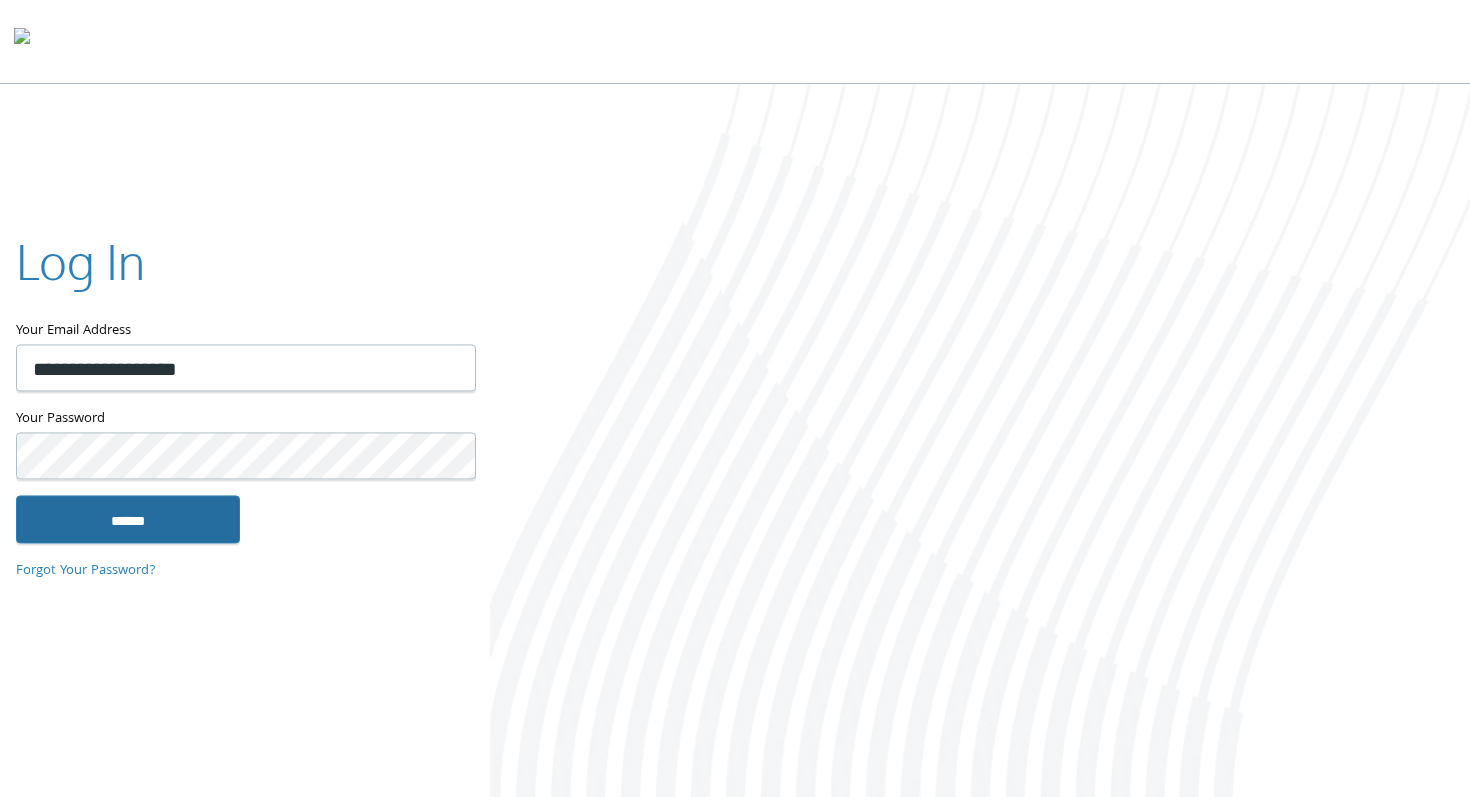 click on "******" at bounding box center (128, 519) 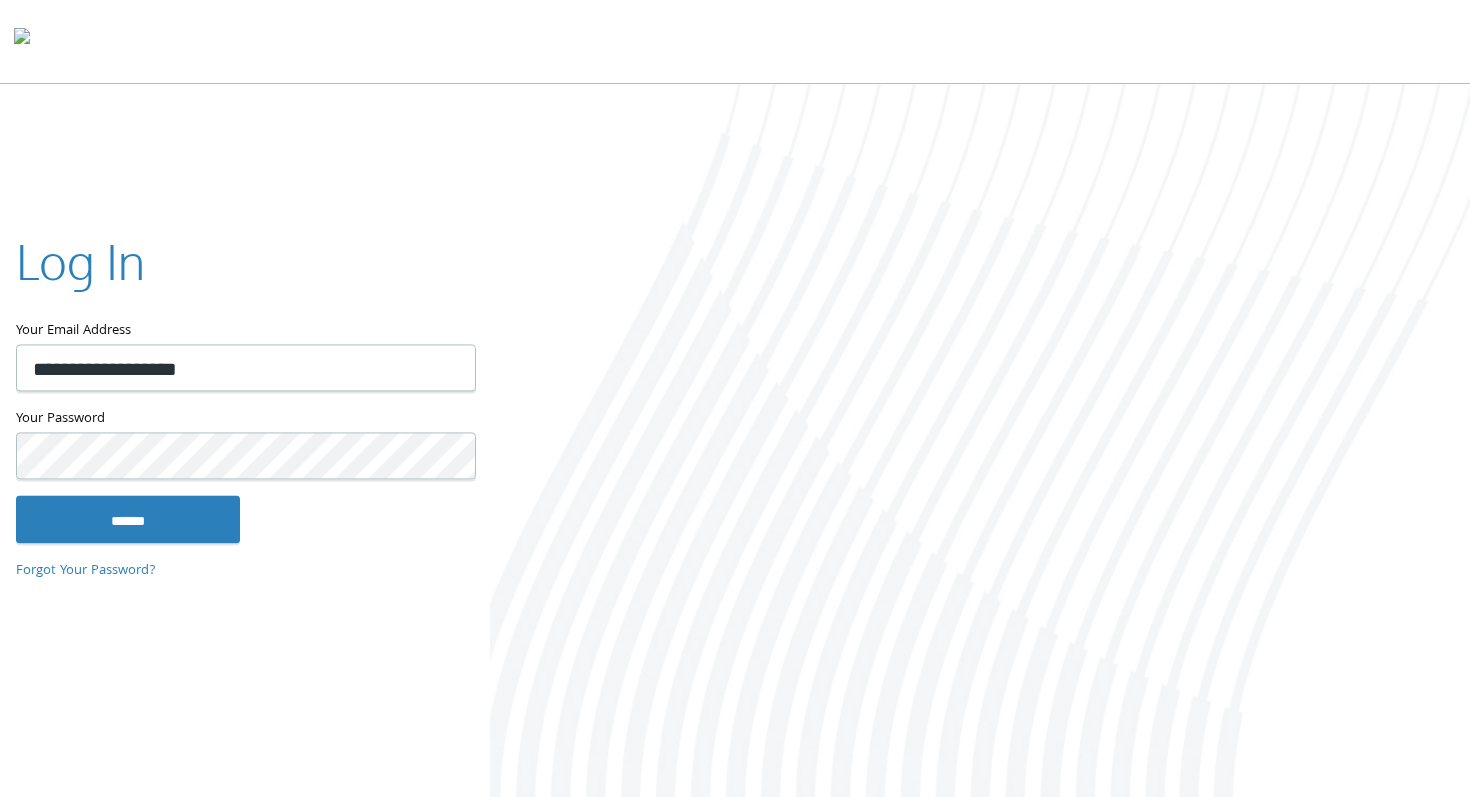 click on "Home
Solutions
Technology
Partners
Features
About Us
Schedule a Demo
Blog
Log In" at bounding box center (735, 400) 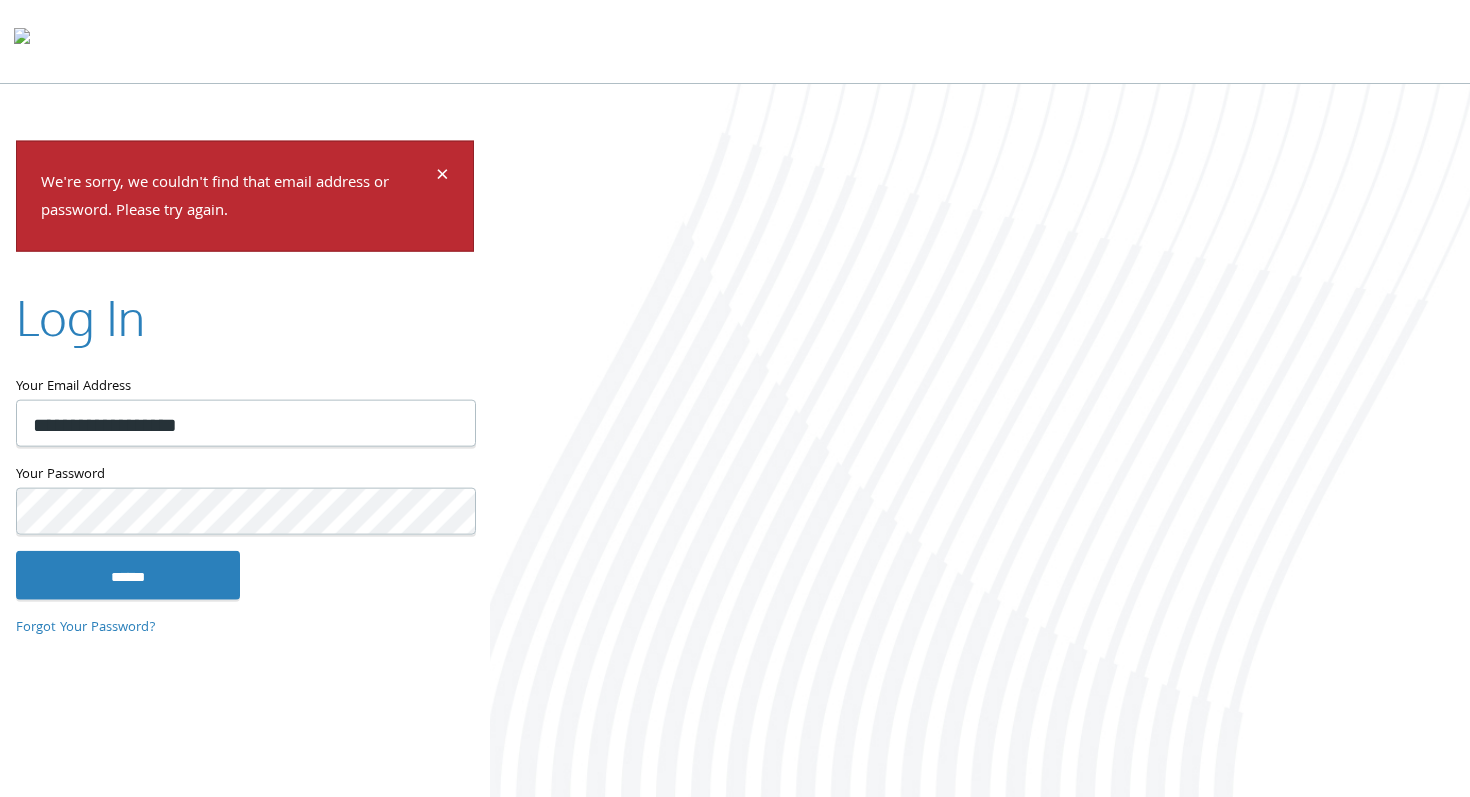 scroll, scrollTop: 0, scrollLeft: 0, axis: both 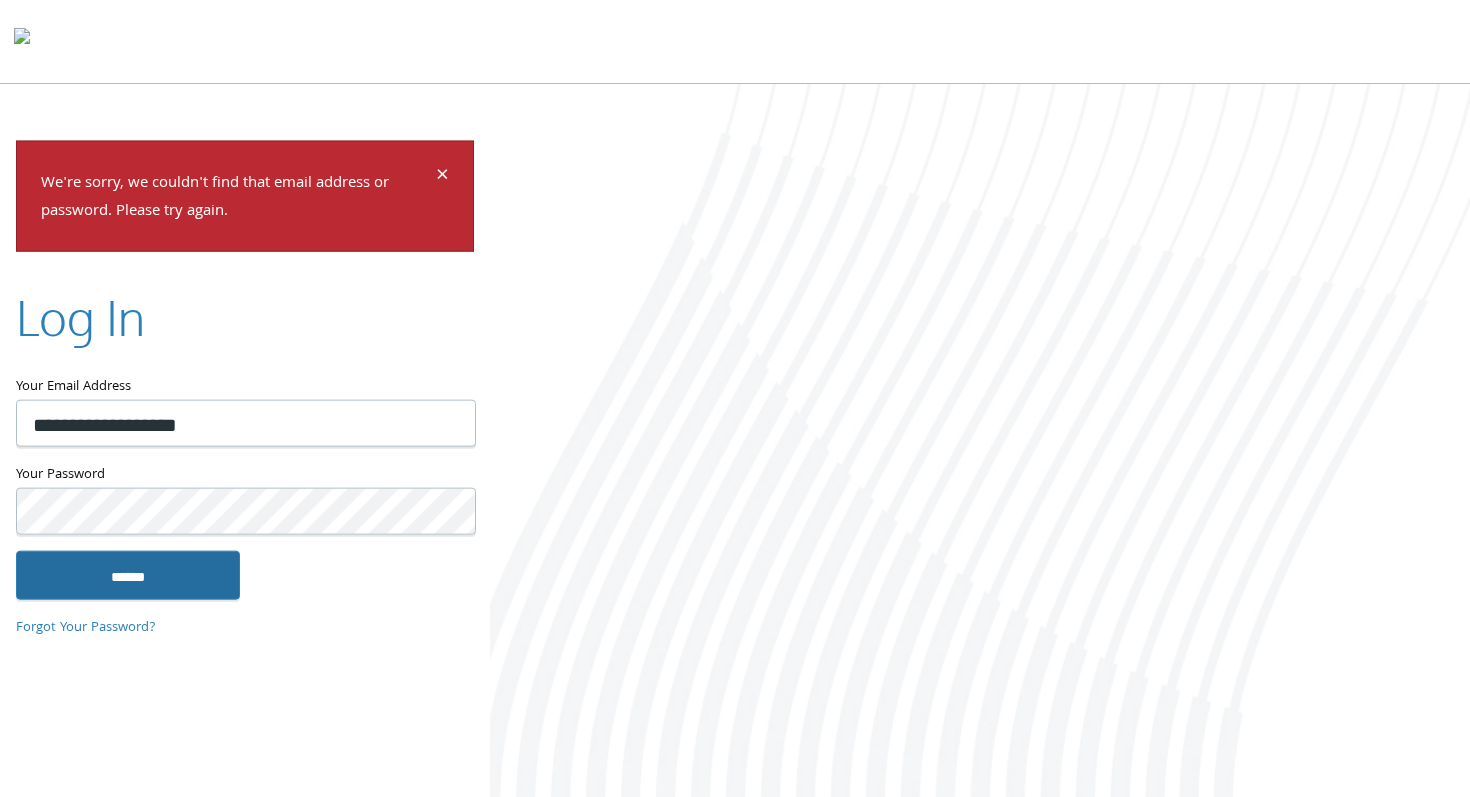 click on "******" at bounding box center (128, 575) 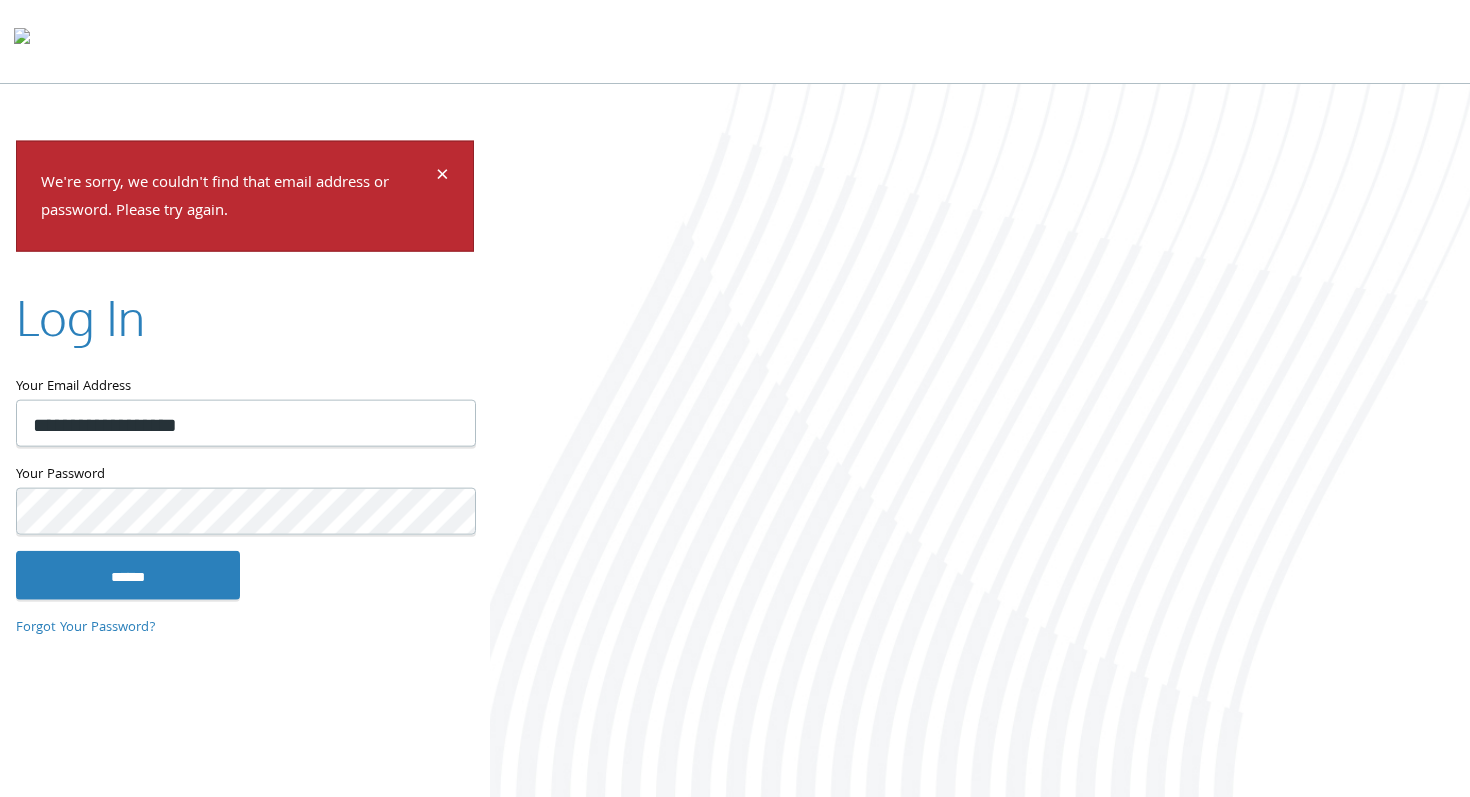 scroll, scrollTop: 0, scrollLeft: 0, axis: both 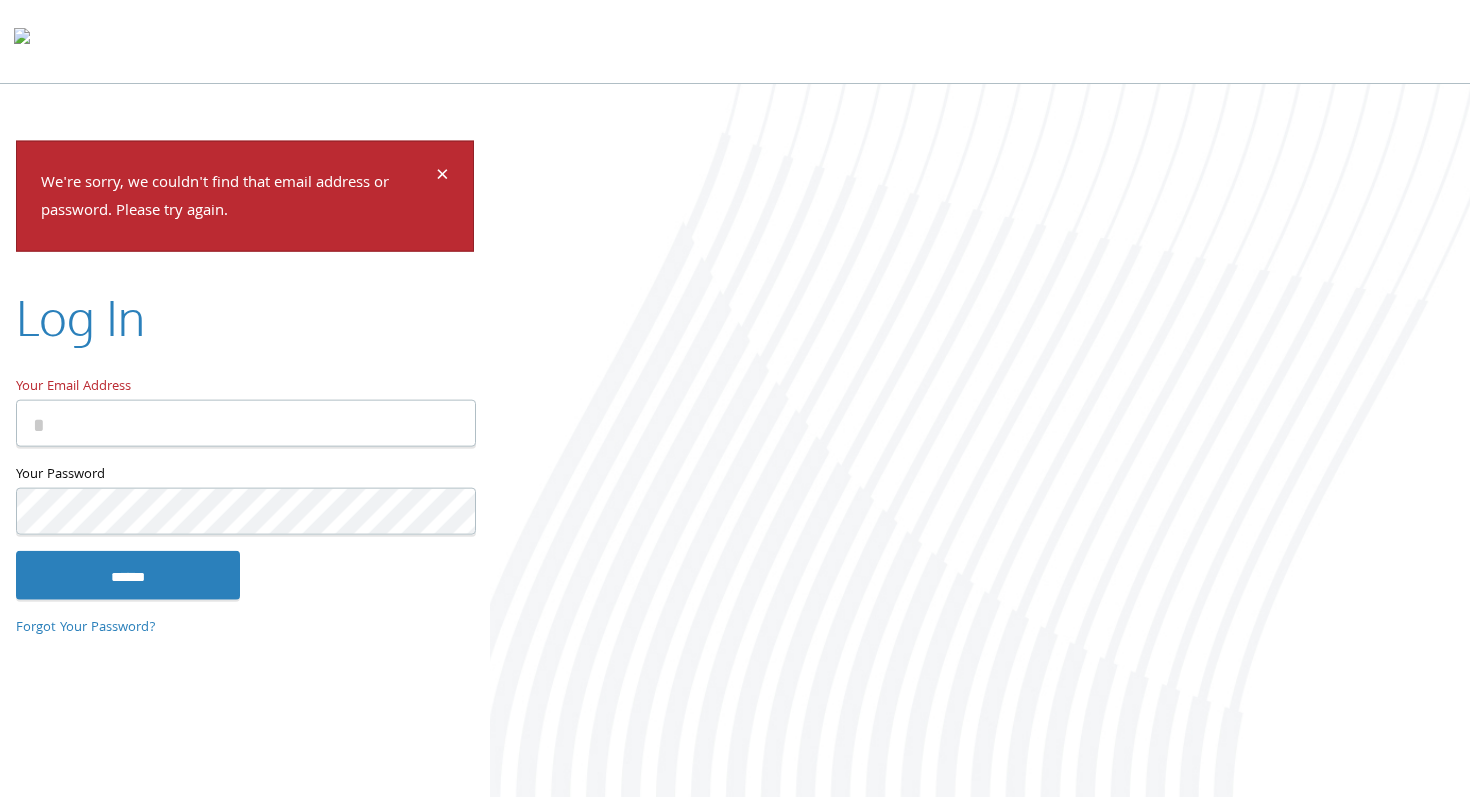 type on "**********" 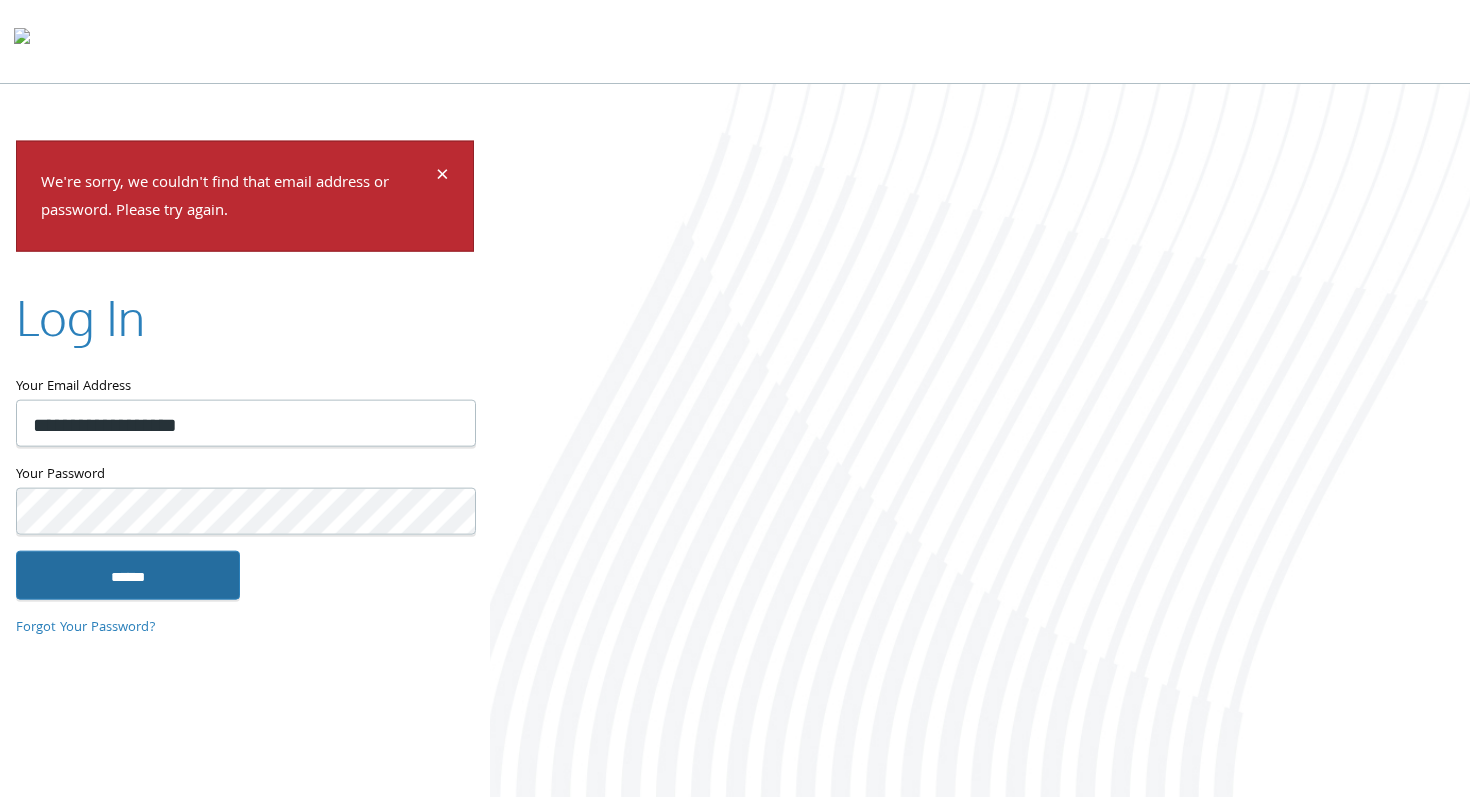 click on "******" at bounding box center [128, 575] 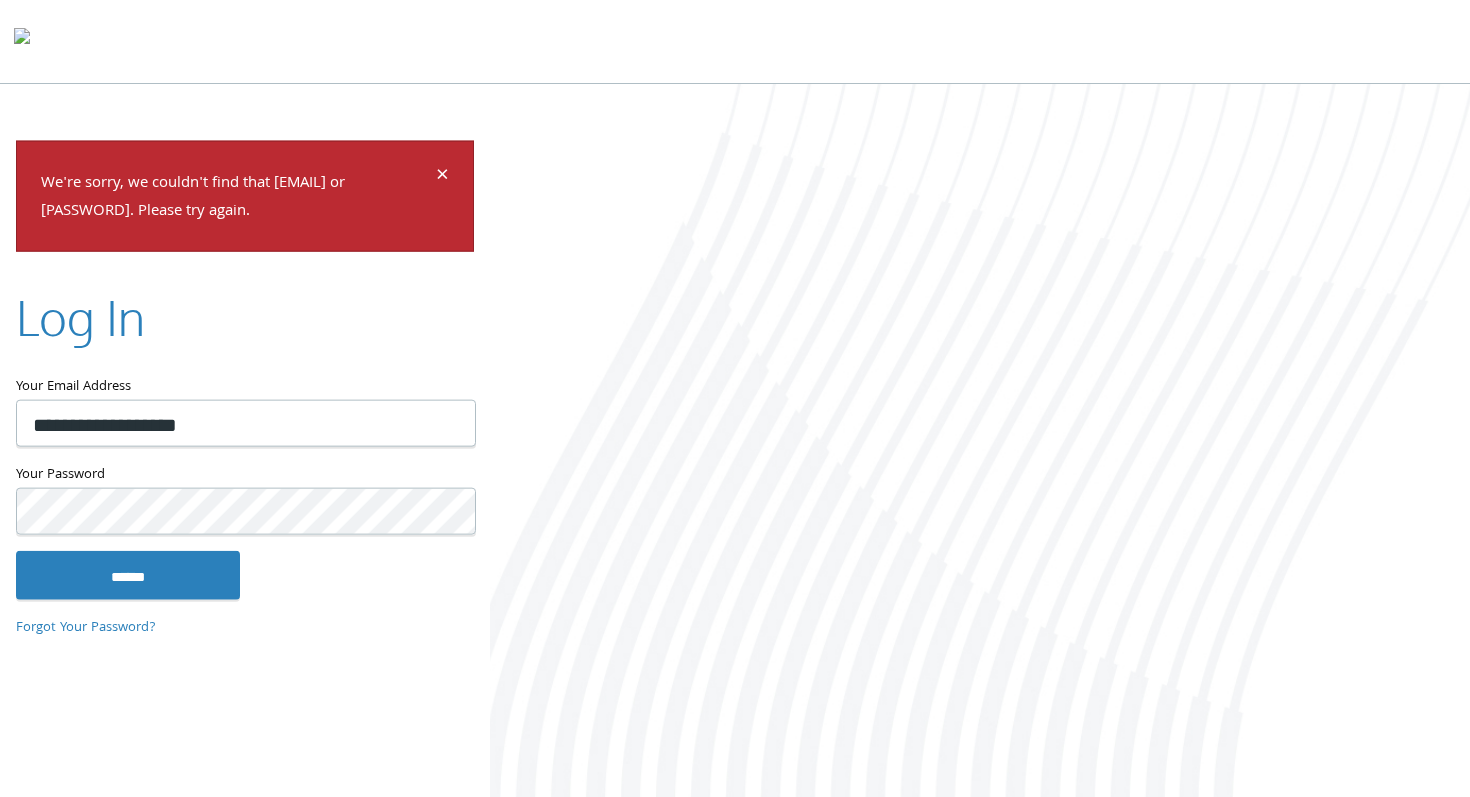 scroll, scrollTop: 0, scrollLeft: 0, axis: both 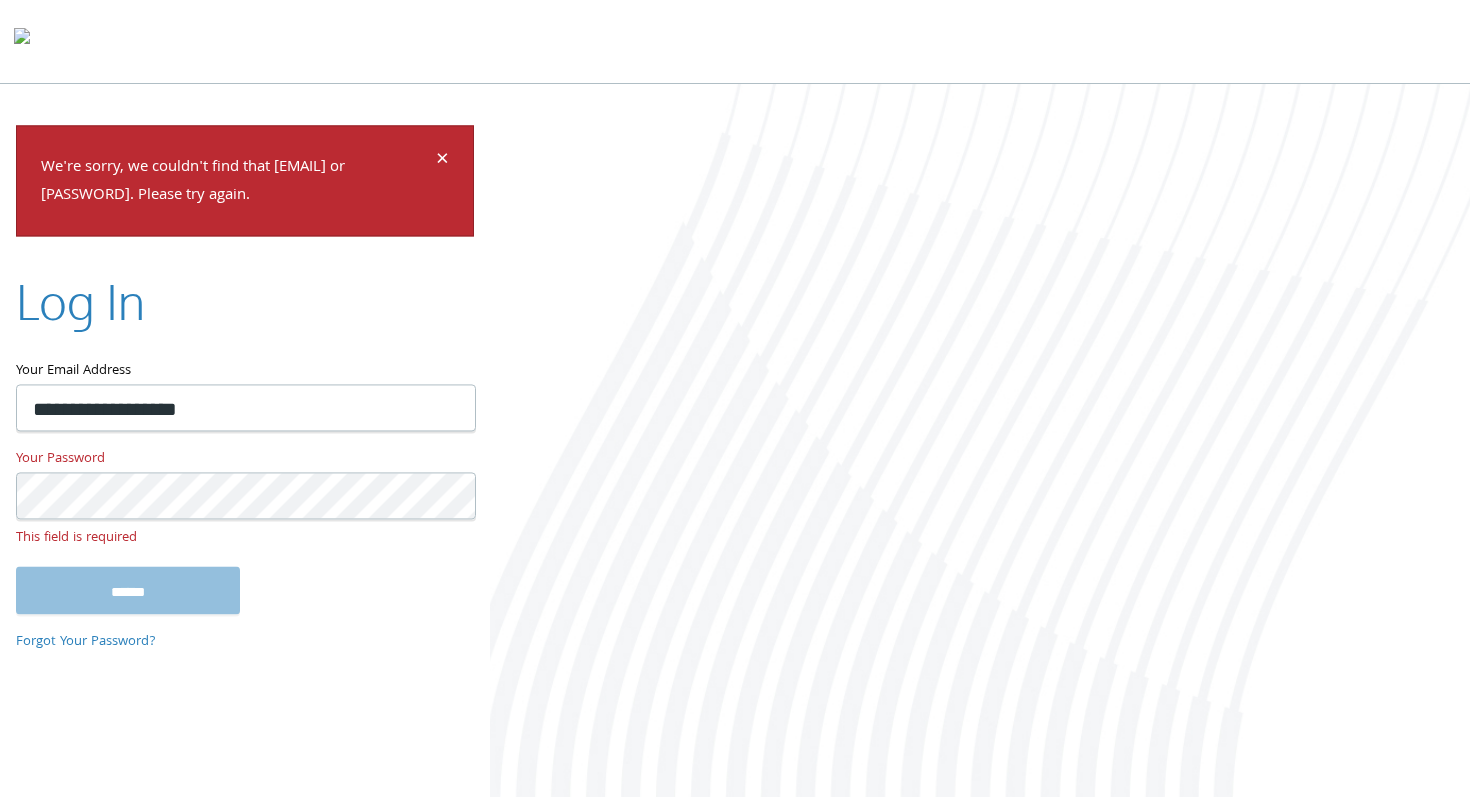 type on "**********" 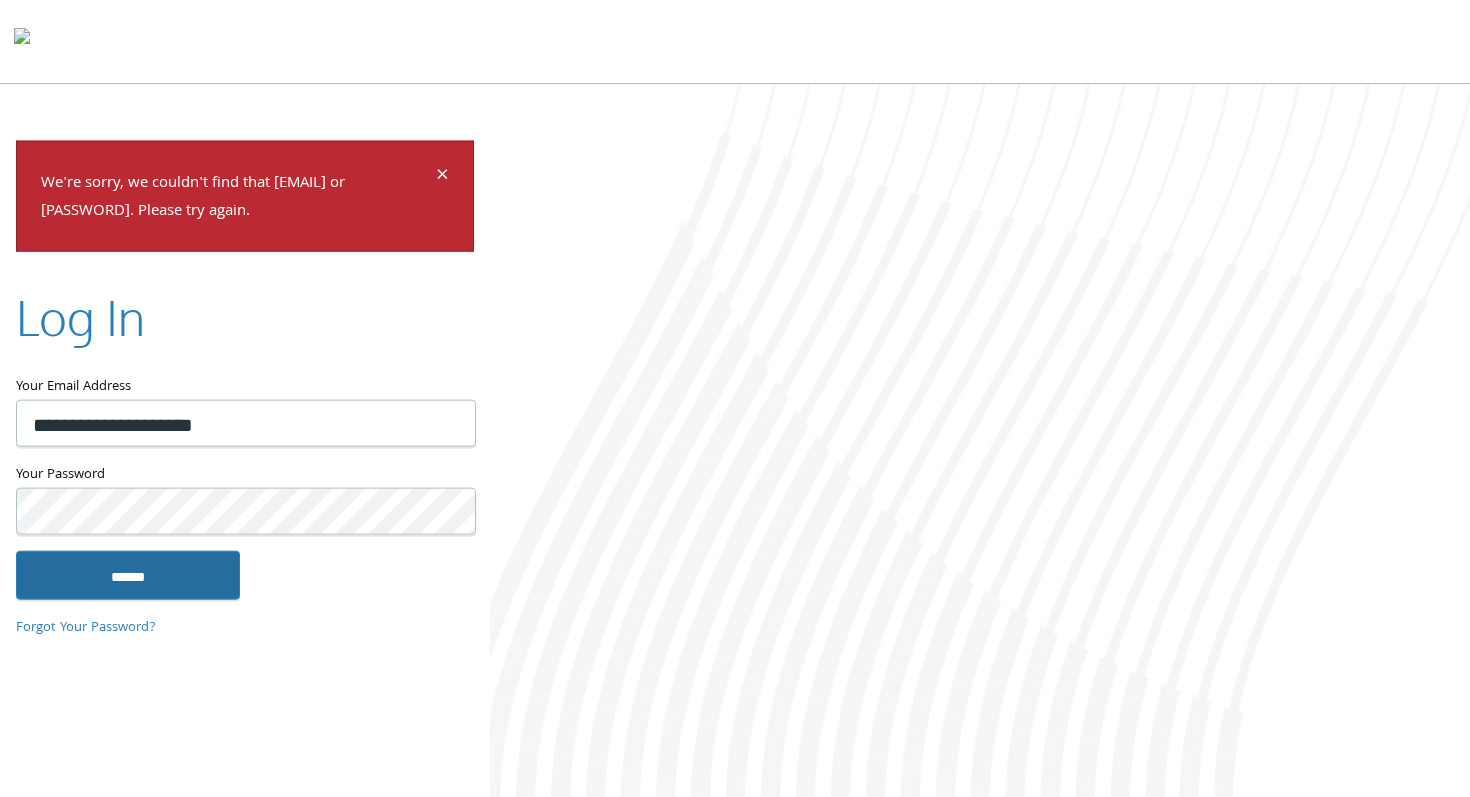 click on "******" at bounding box center [128, 575] 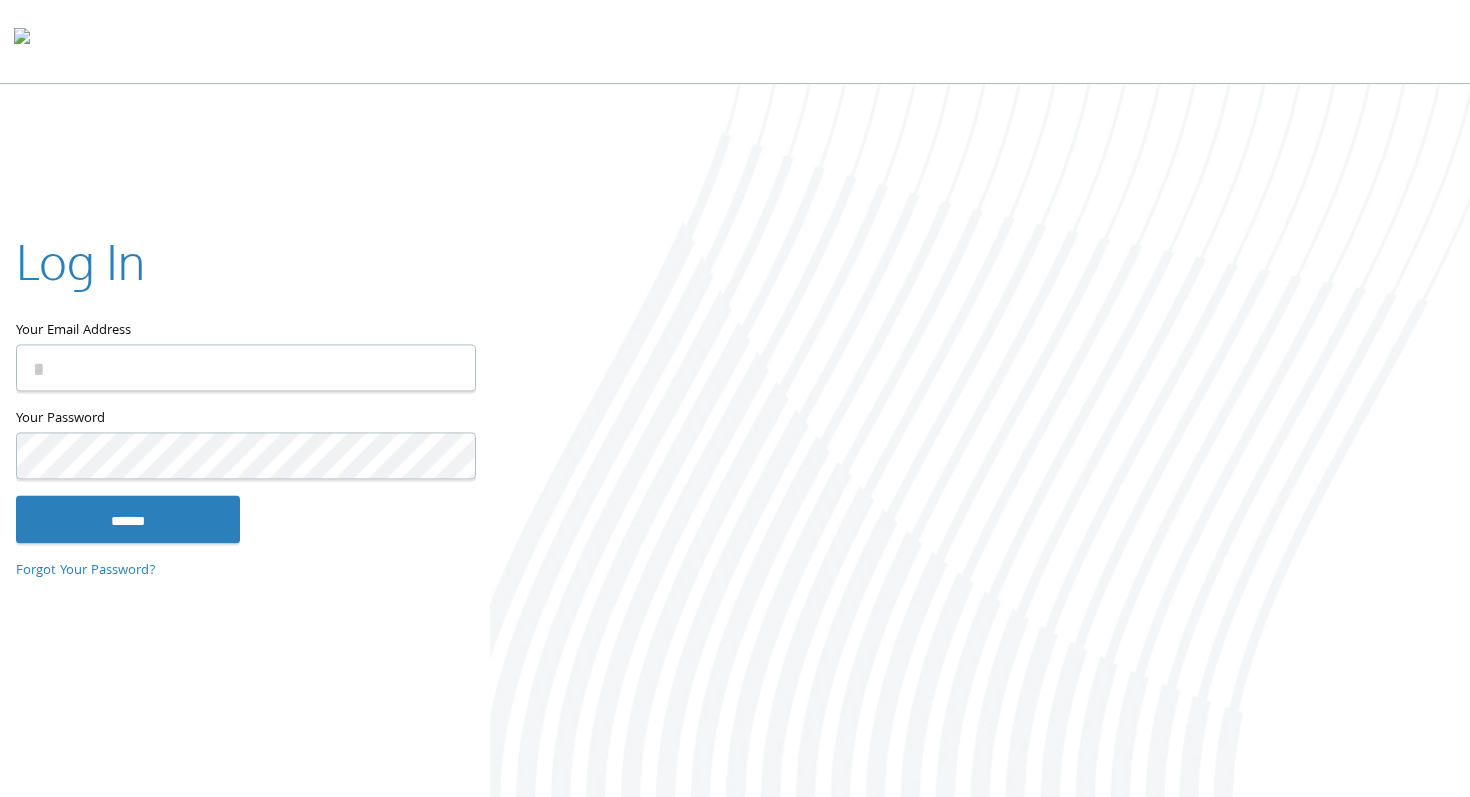 scroll, scrollTop: 0, scrollLeft: 0, axis: both 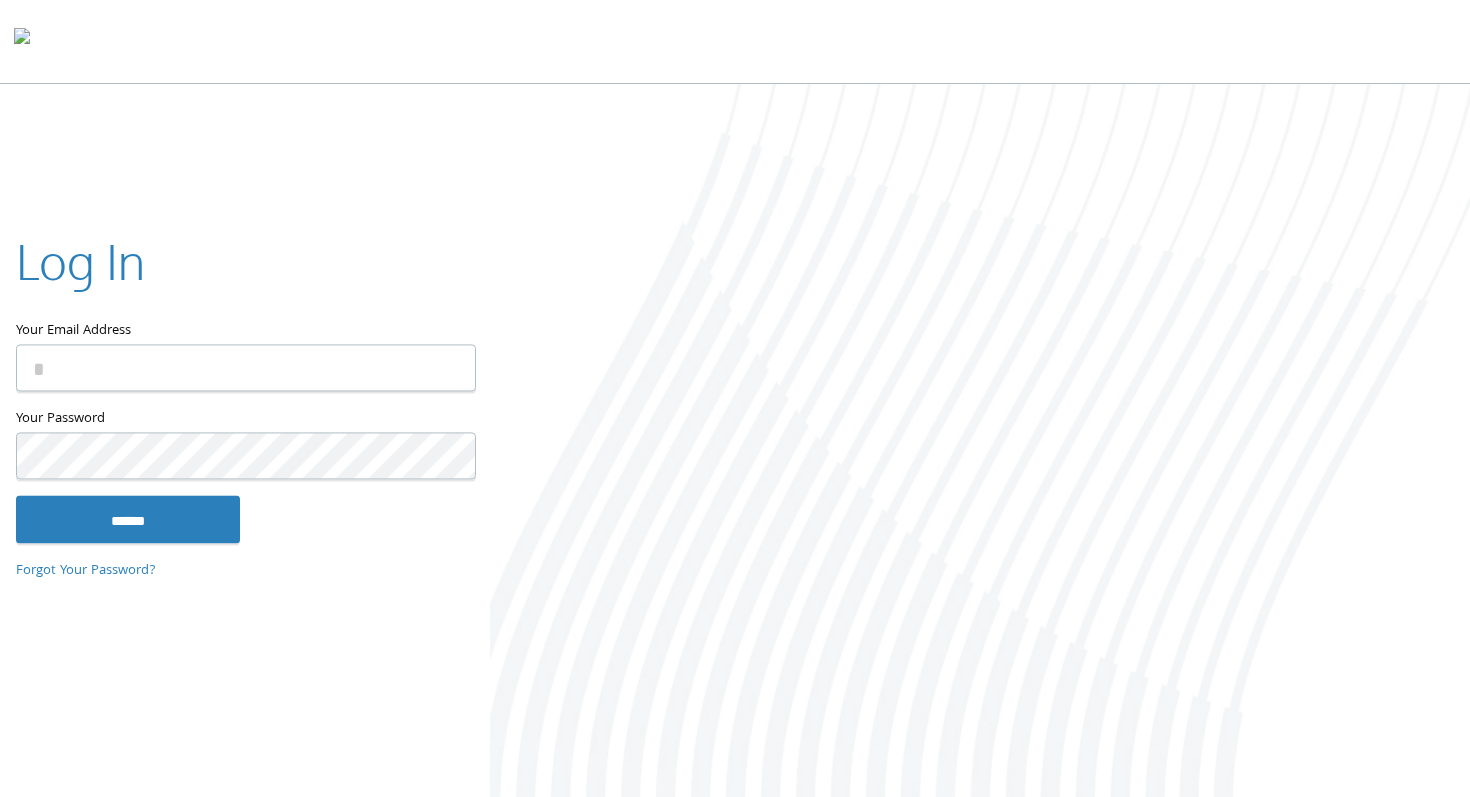click on "Your Email Address" at bounding box center (246, 367) 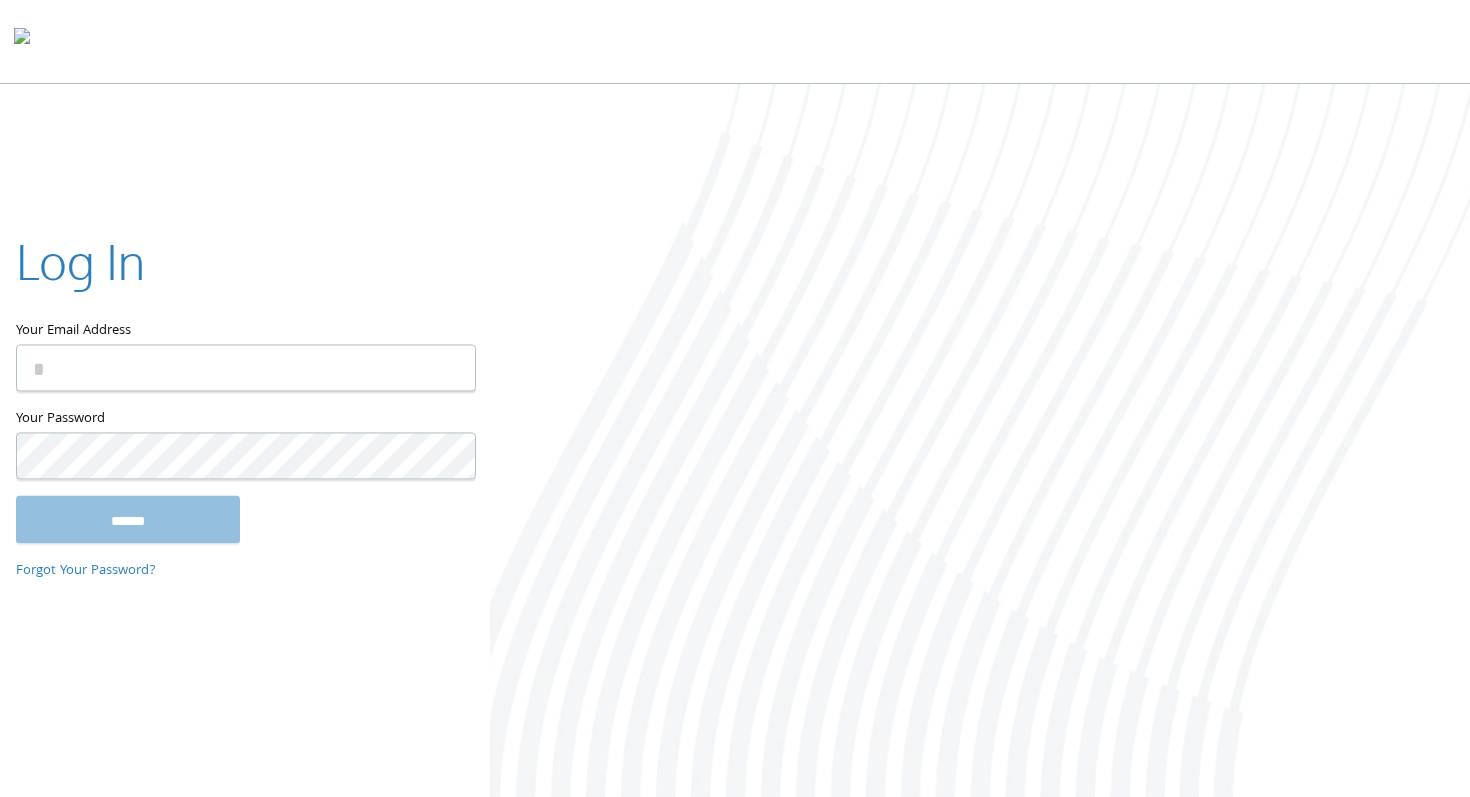 click on "Your Email Address" at bounding box center (246, 367) 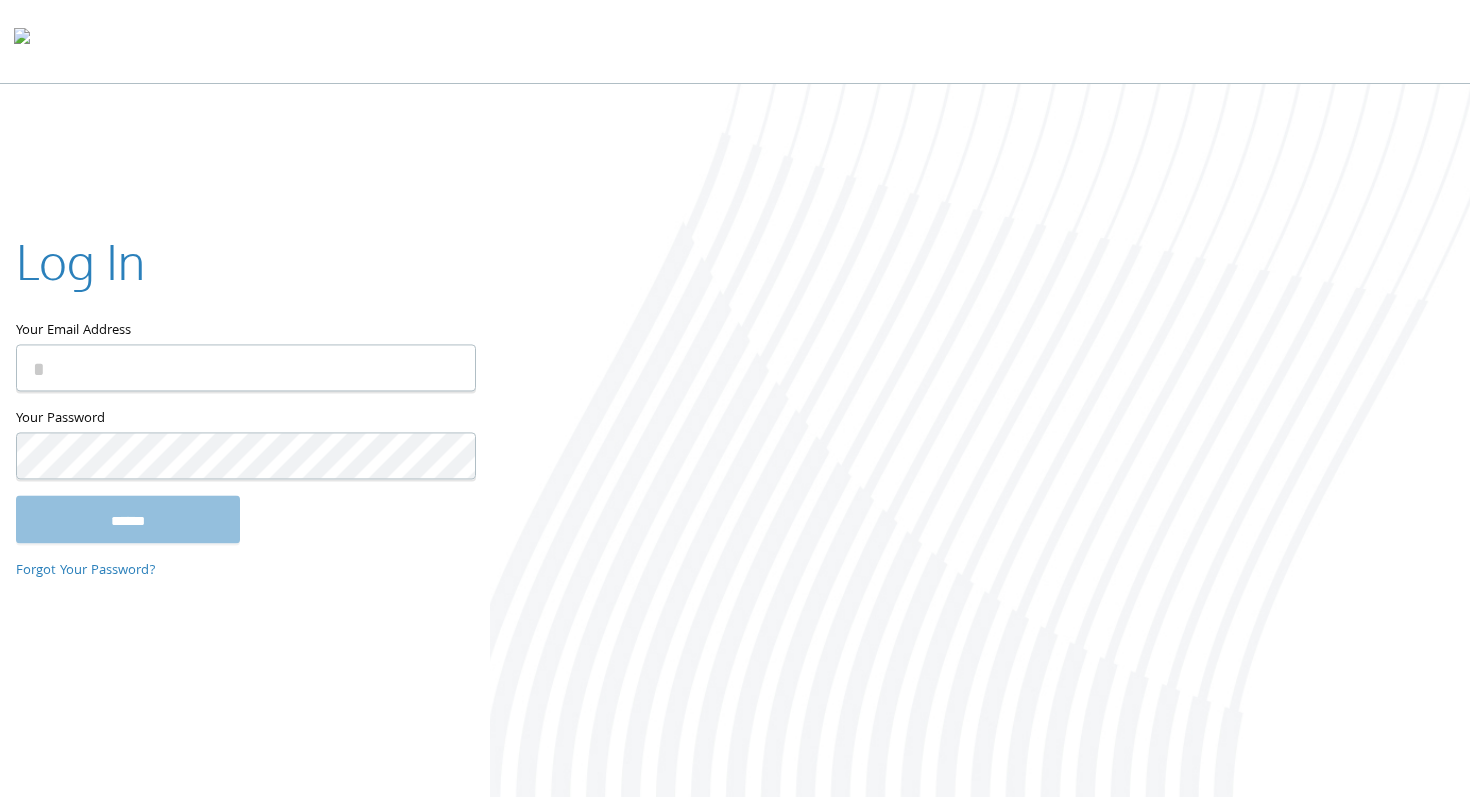 type on "*" 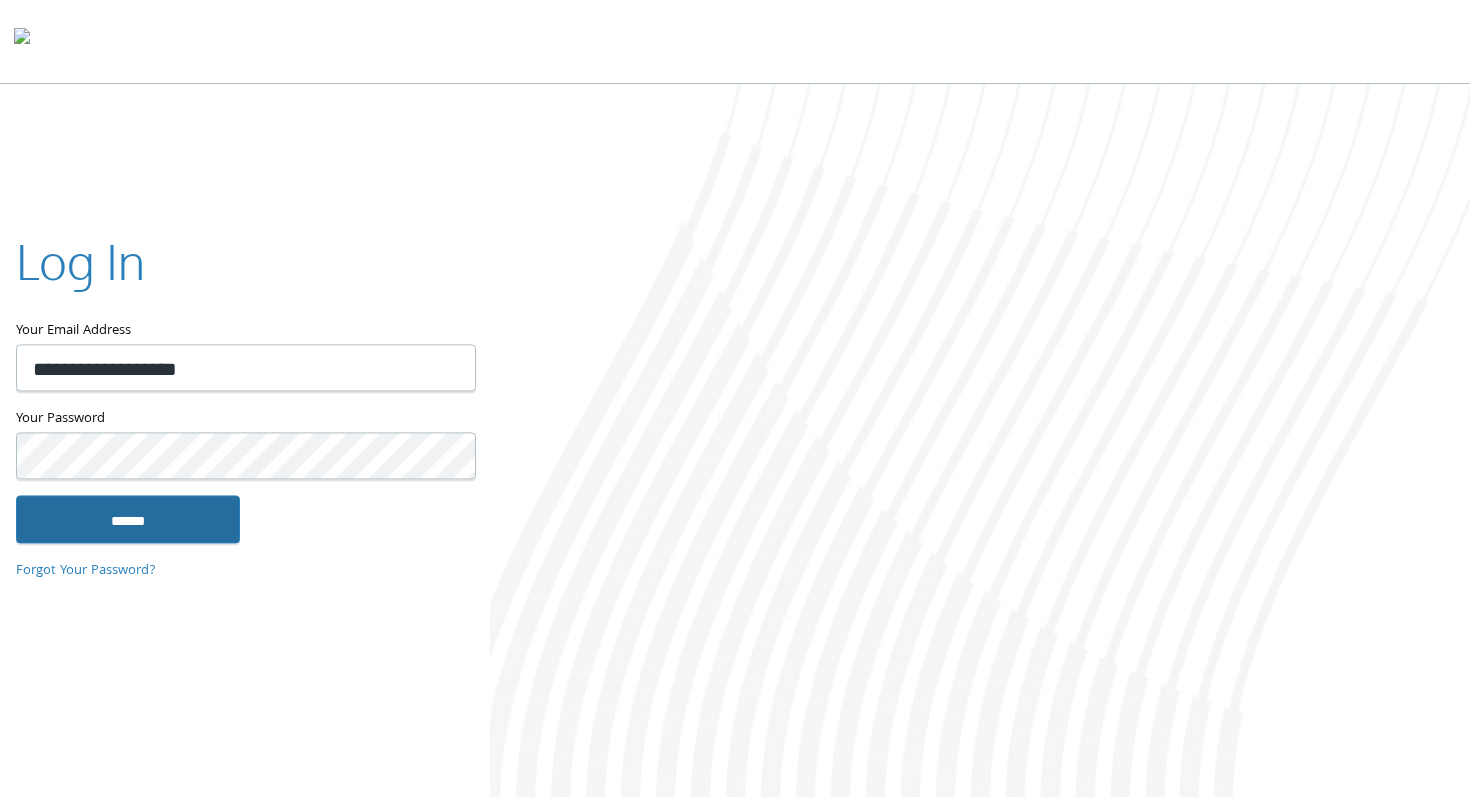 click on "******" at bounding box center [128, 519] 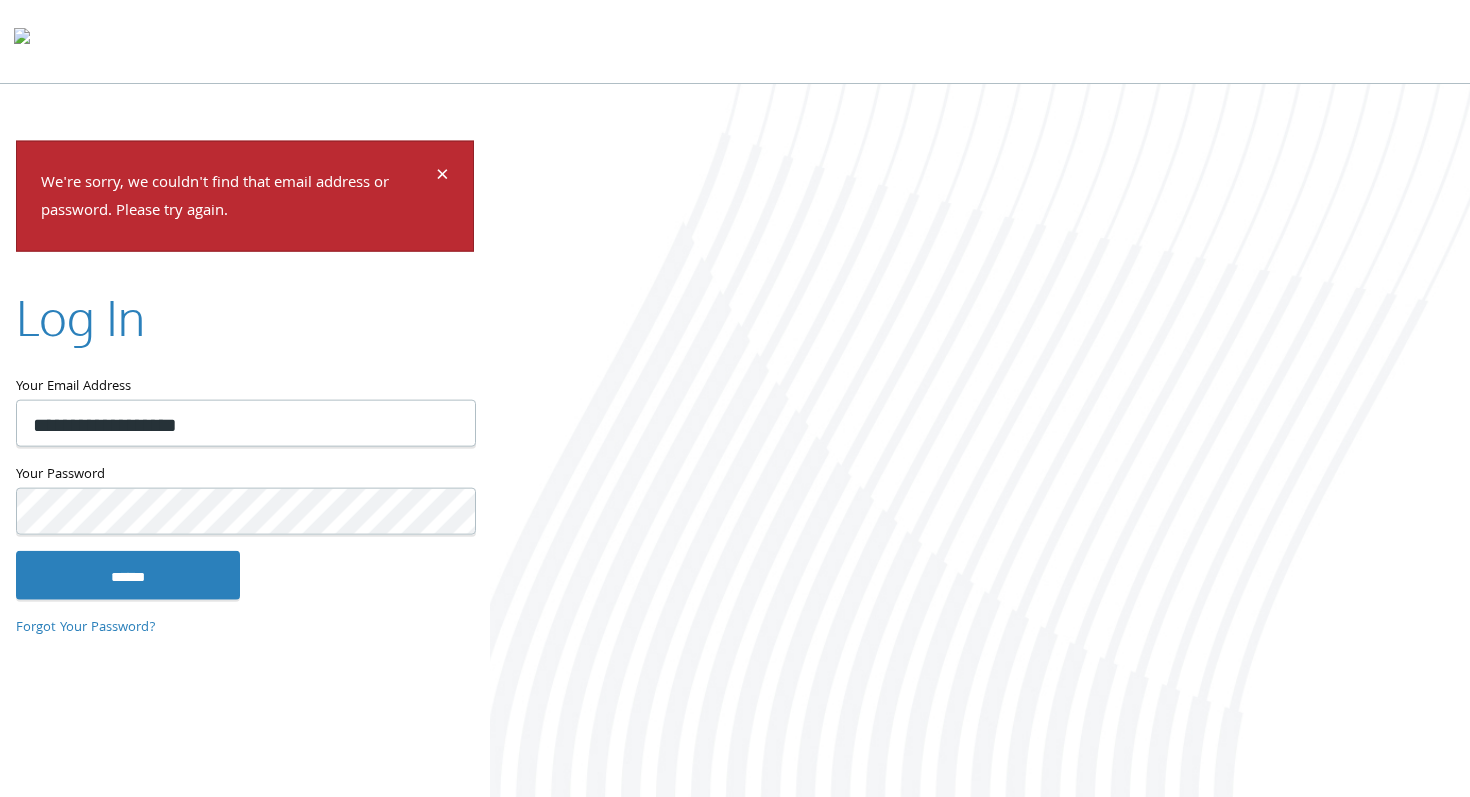 scroll, scrollTop: 0, scrollLeft: 0, axis: both 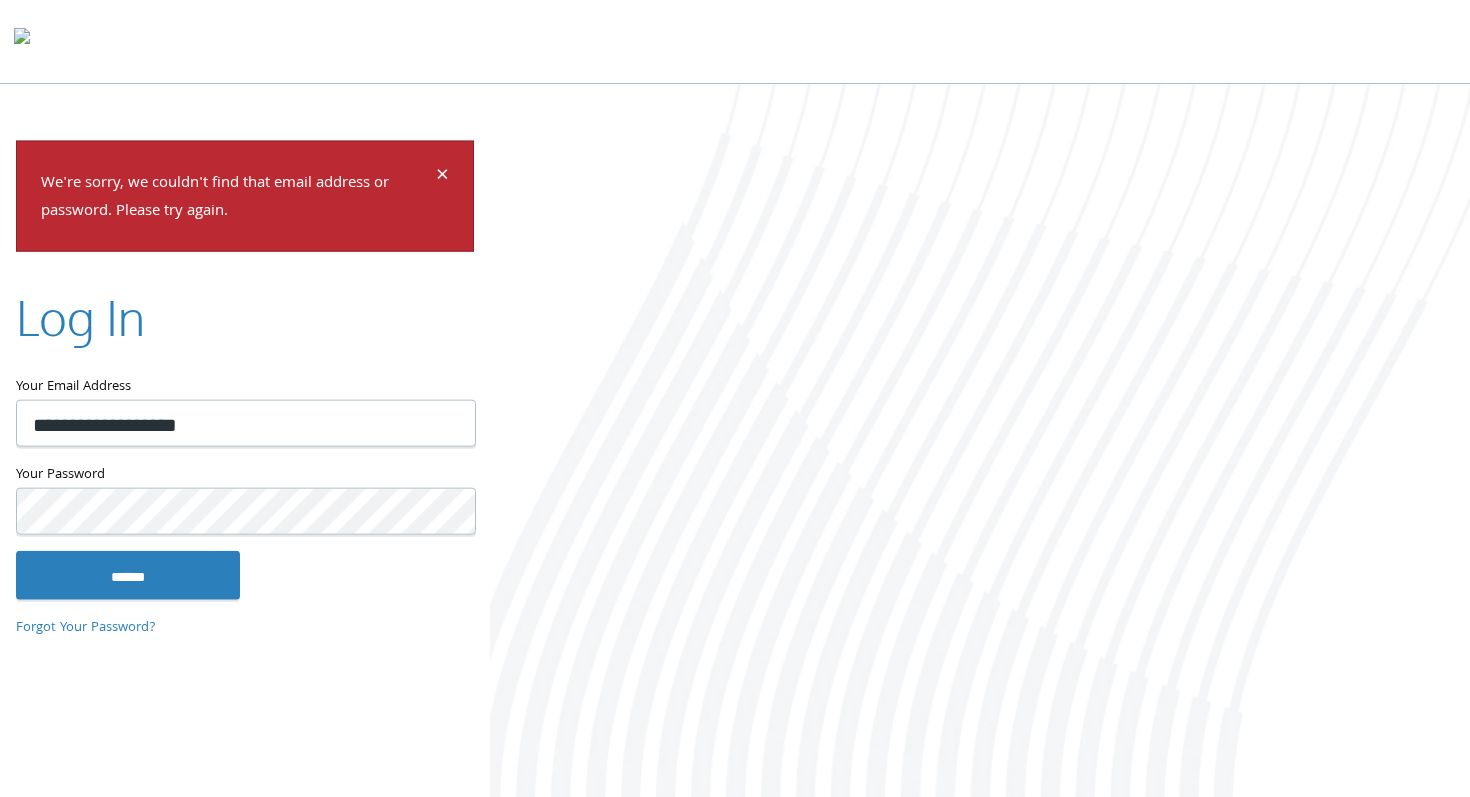click on "******" at bounding box center (128, 575) 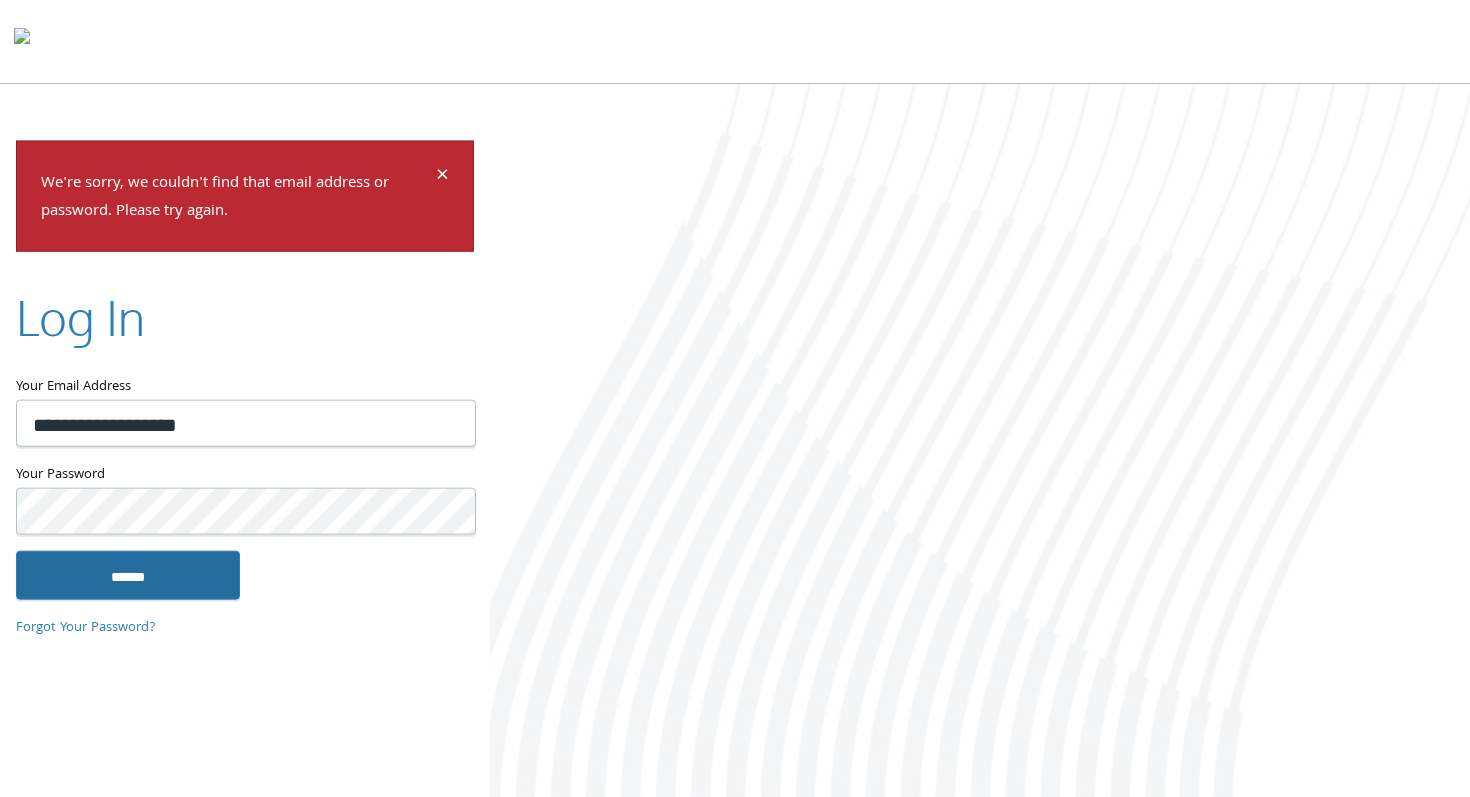 click on "******" at bounding box center (128, 575) 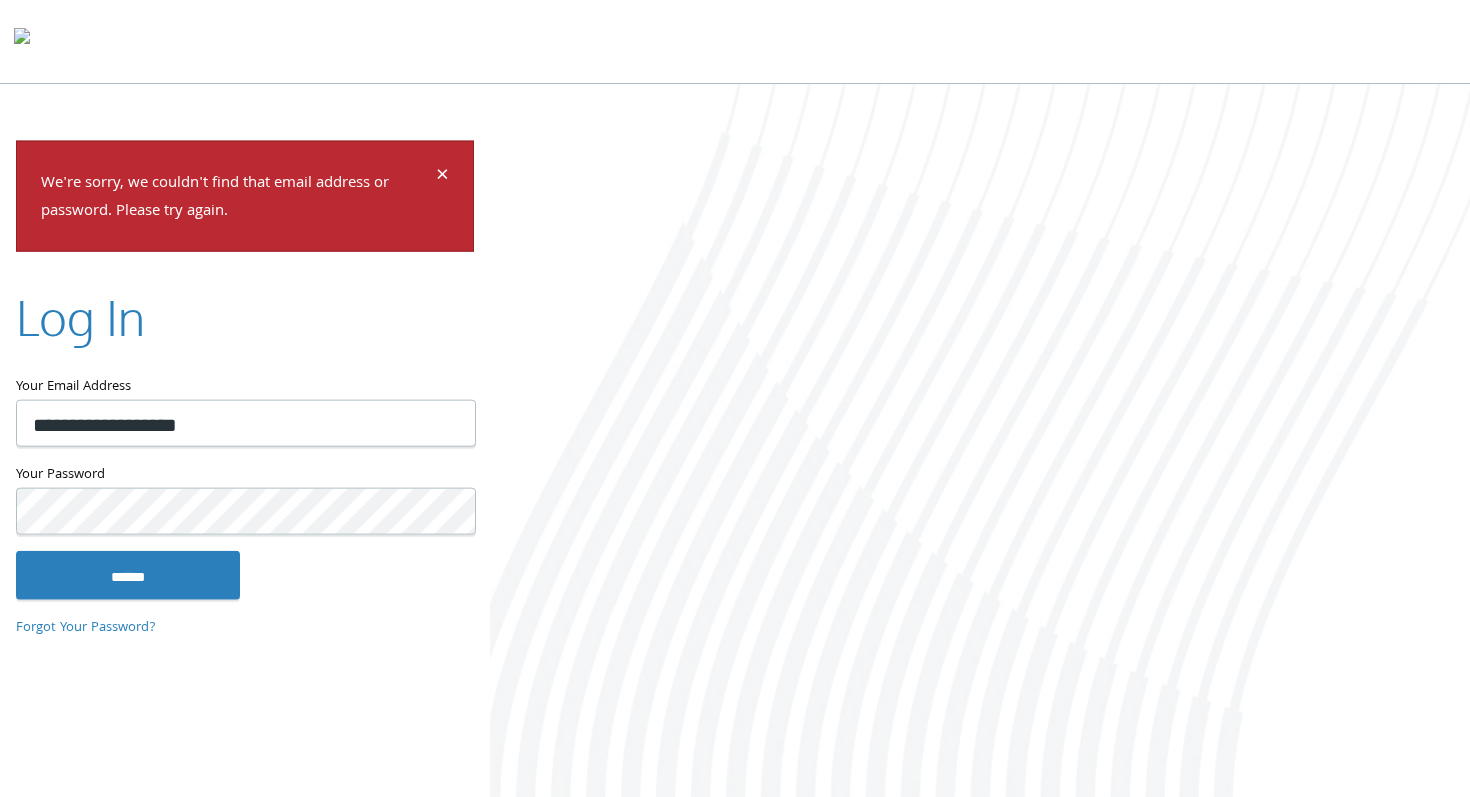scroll, scrollTop: 0, scrollLeft: 0, axis: both 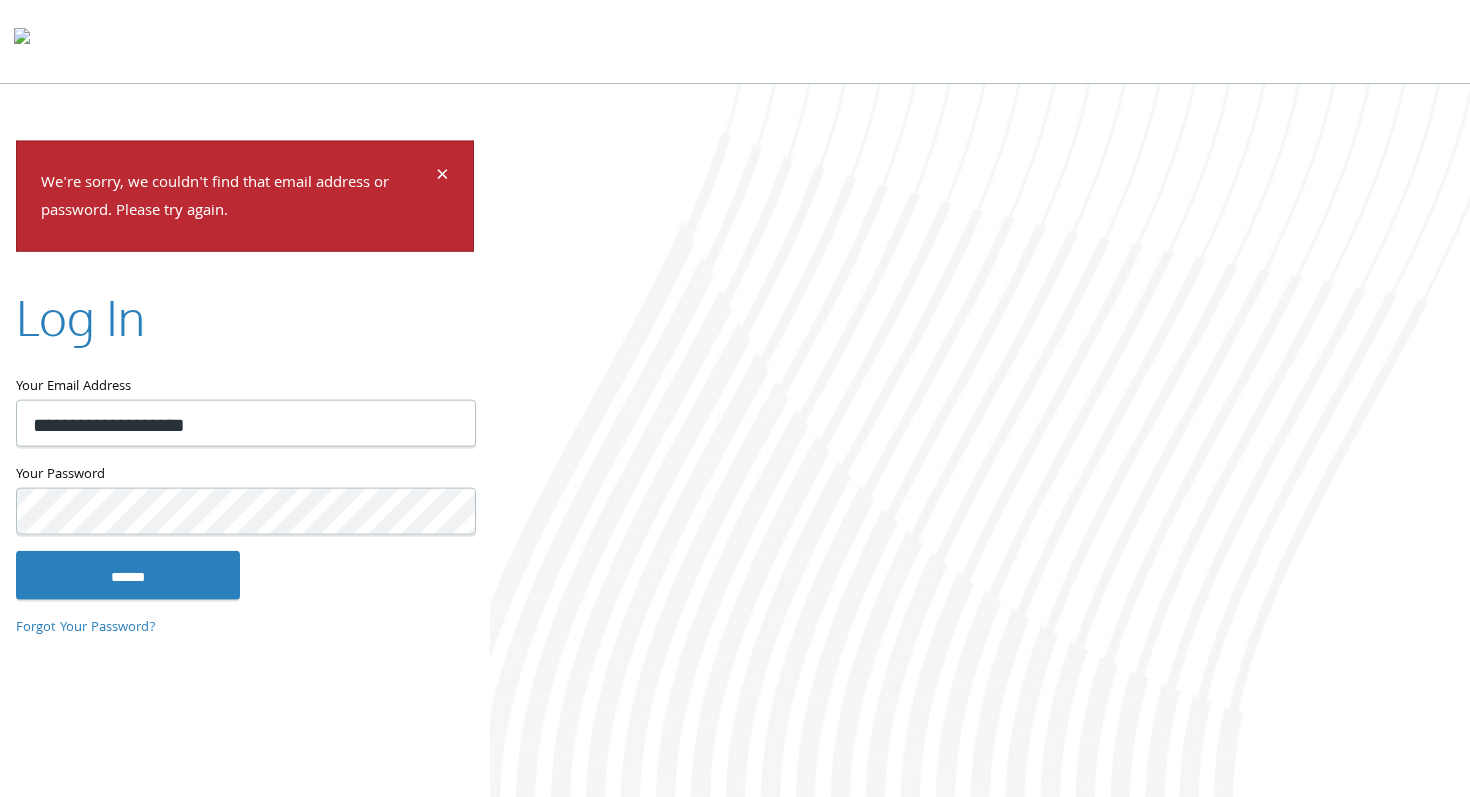 click on "**********" at bounding box center (245, 398) 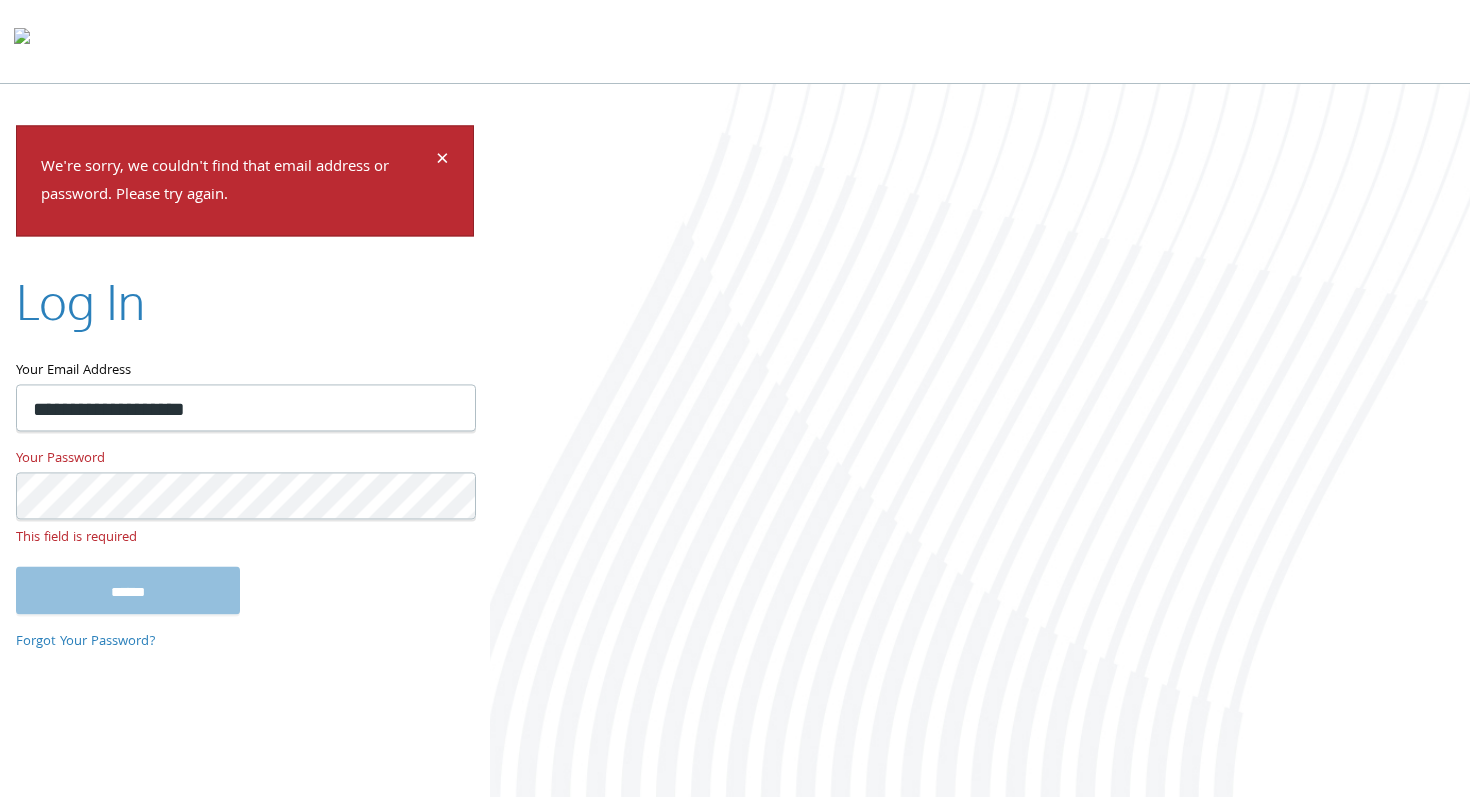 click on "**********" at bounding box center (246, 408) 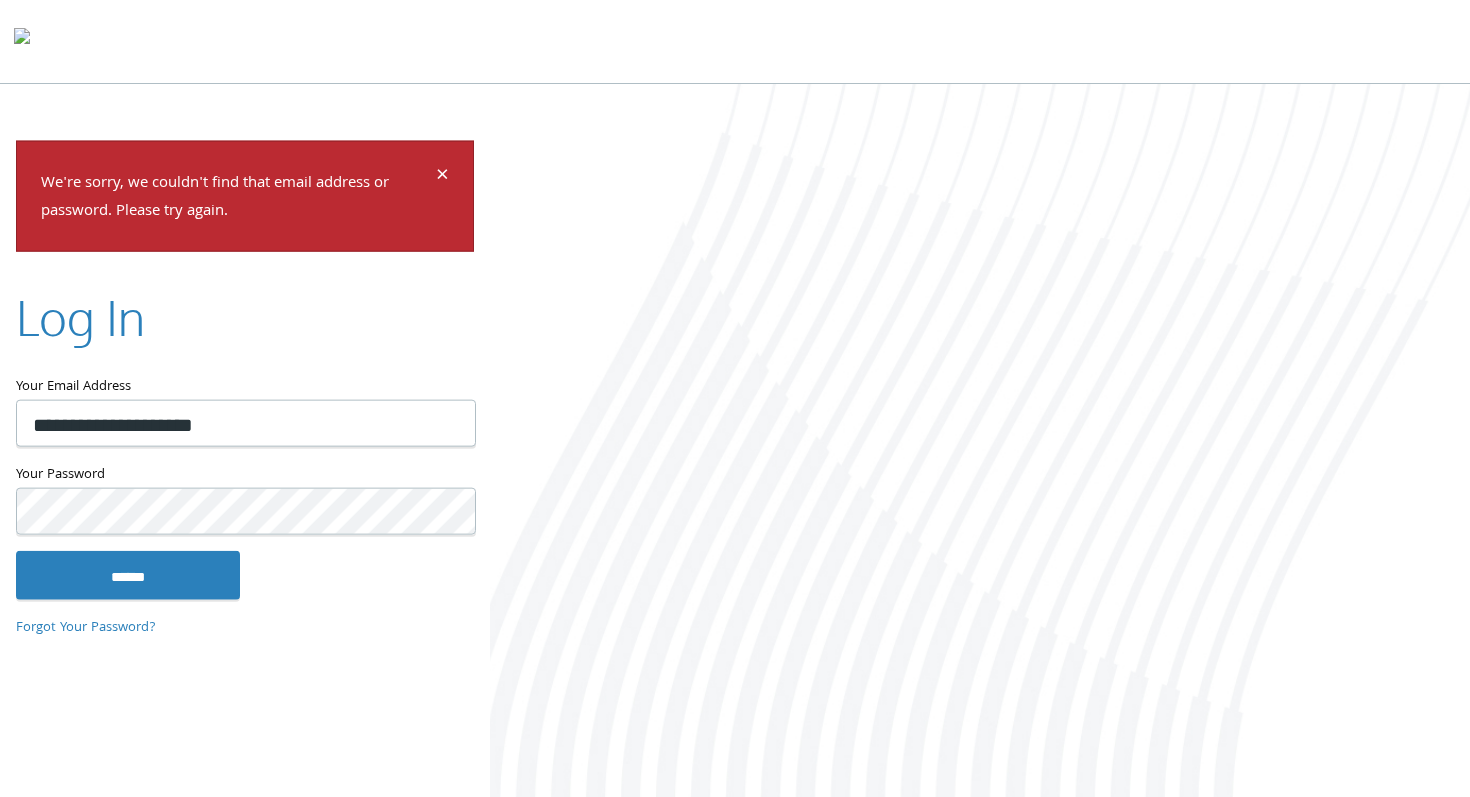 click on "**********" at bounding box center [246, 423] 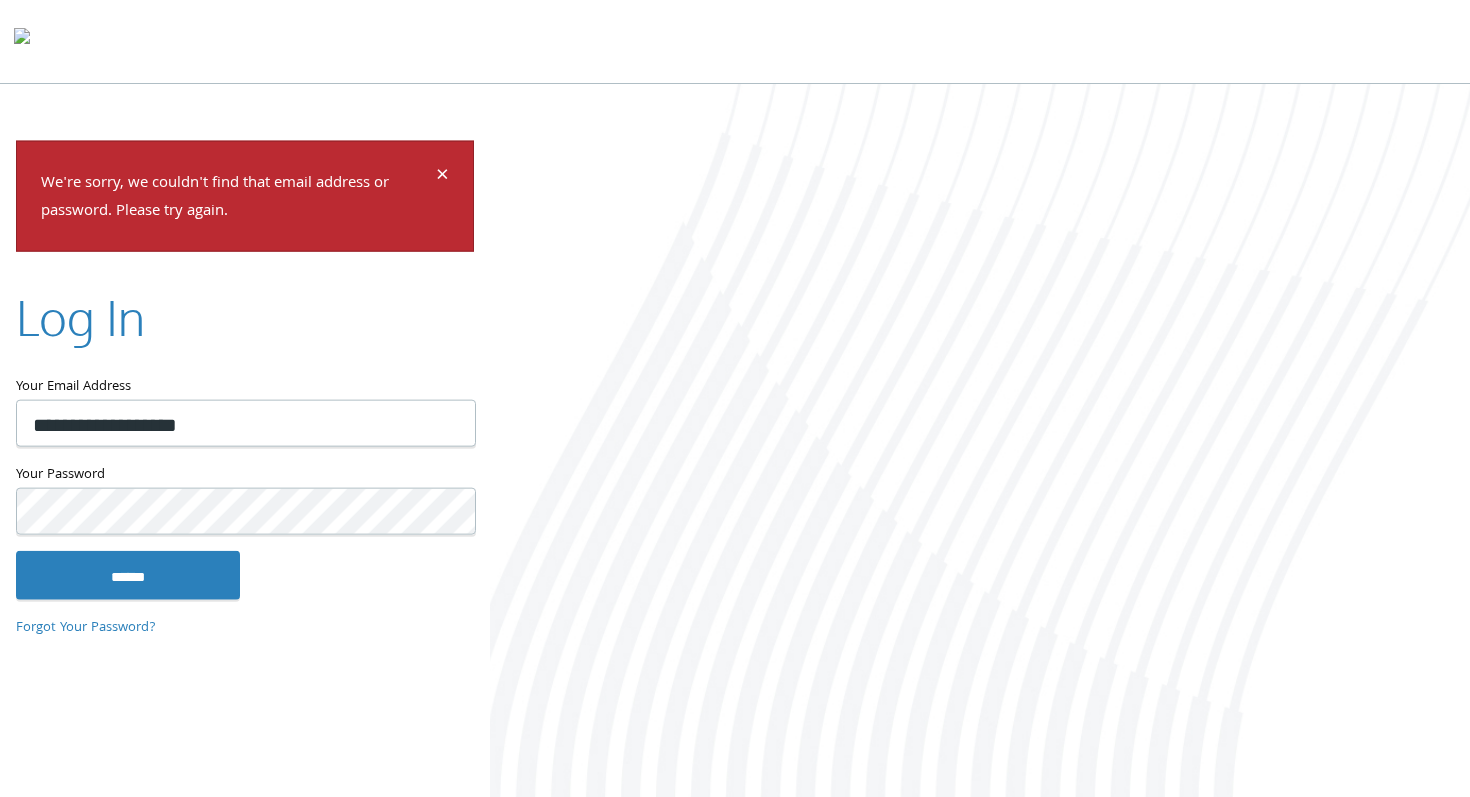 type on "**********" 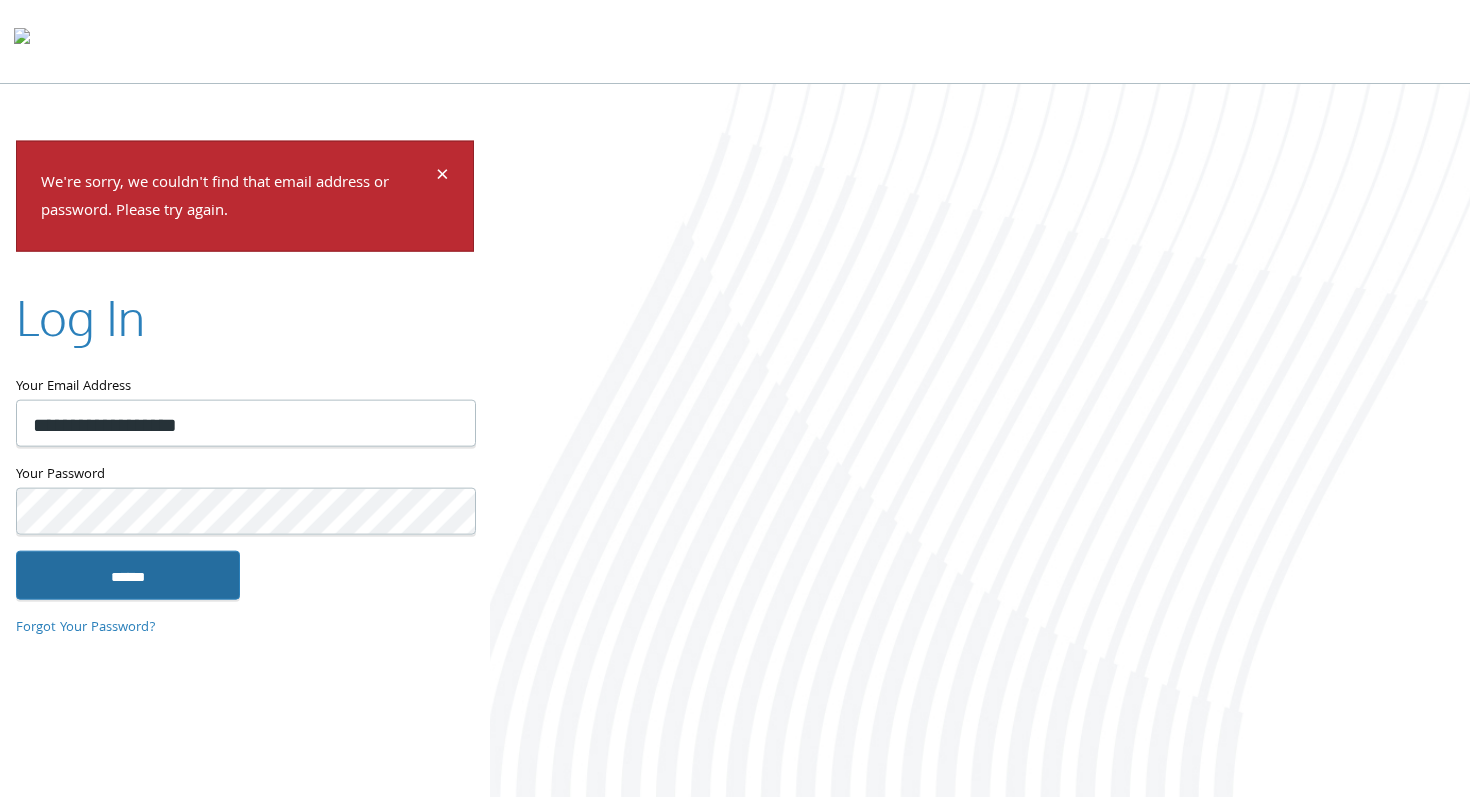 click on "******" at bounding box center [128, 575] 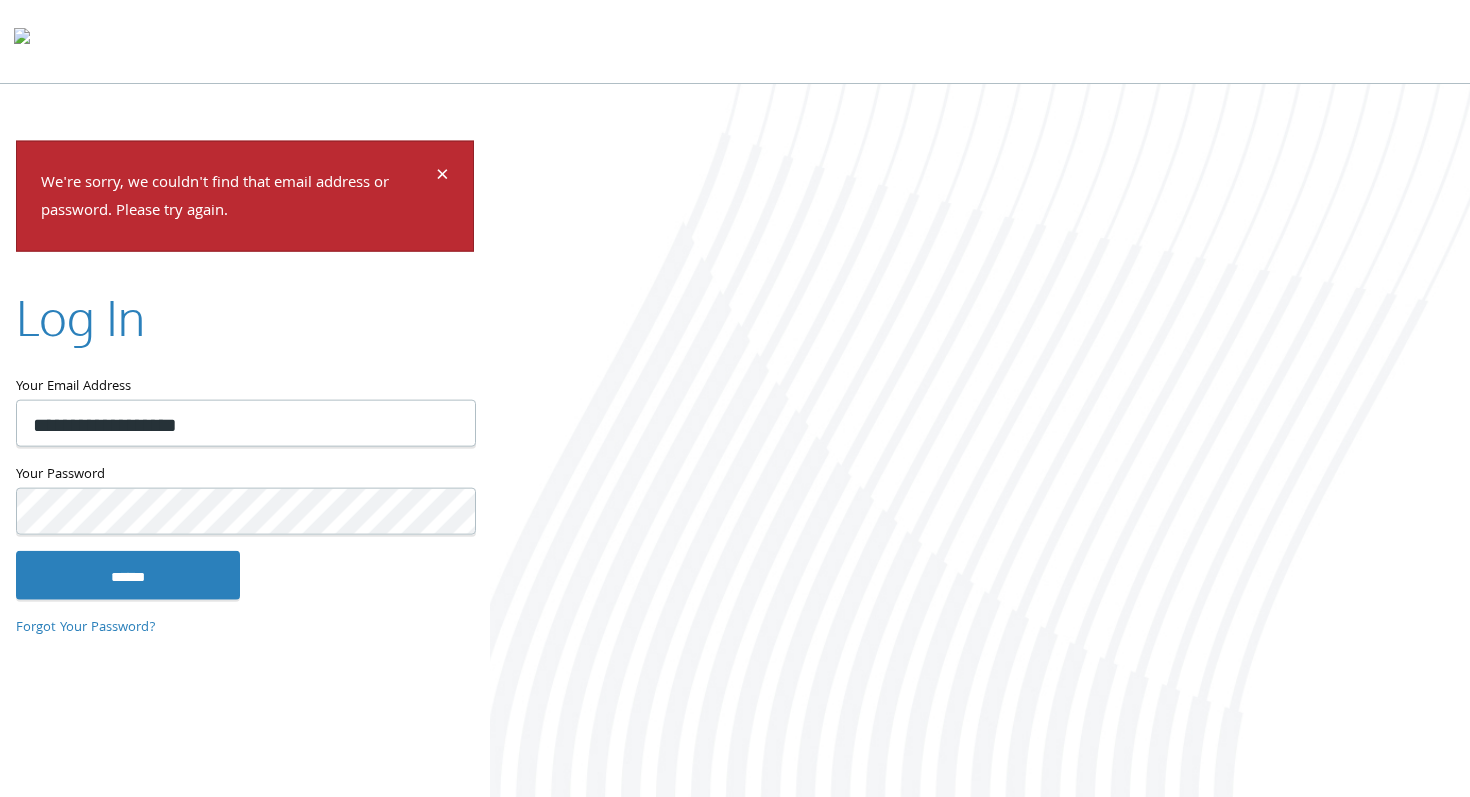 scroll, scrollTop: 0, scrollLeft: 0, axis: both 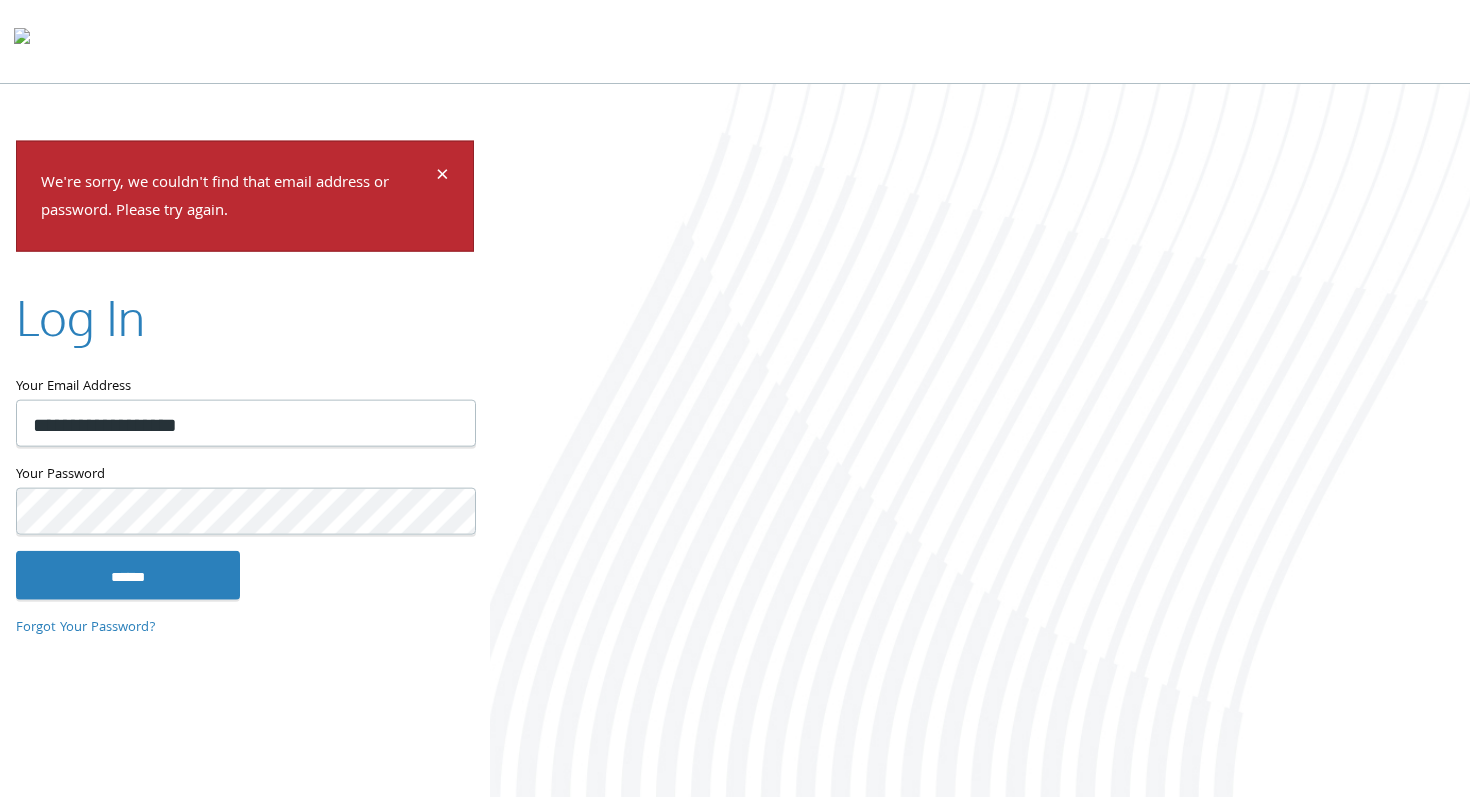 click on "******" at bounding box center [245, 575] 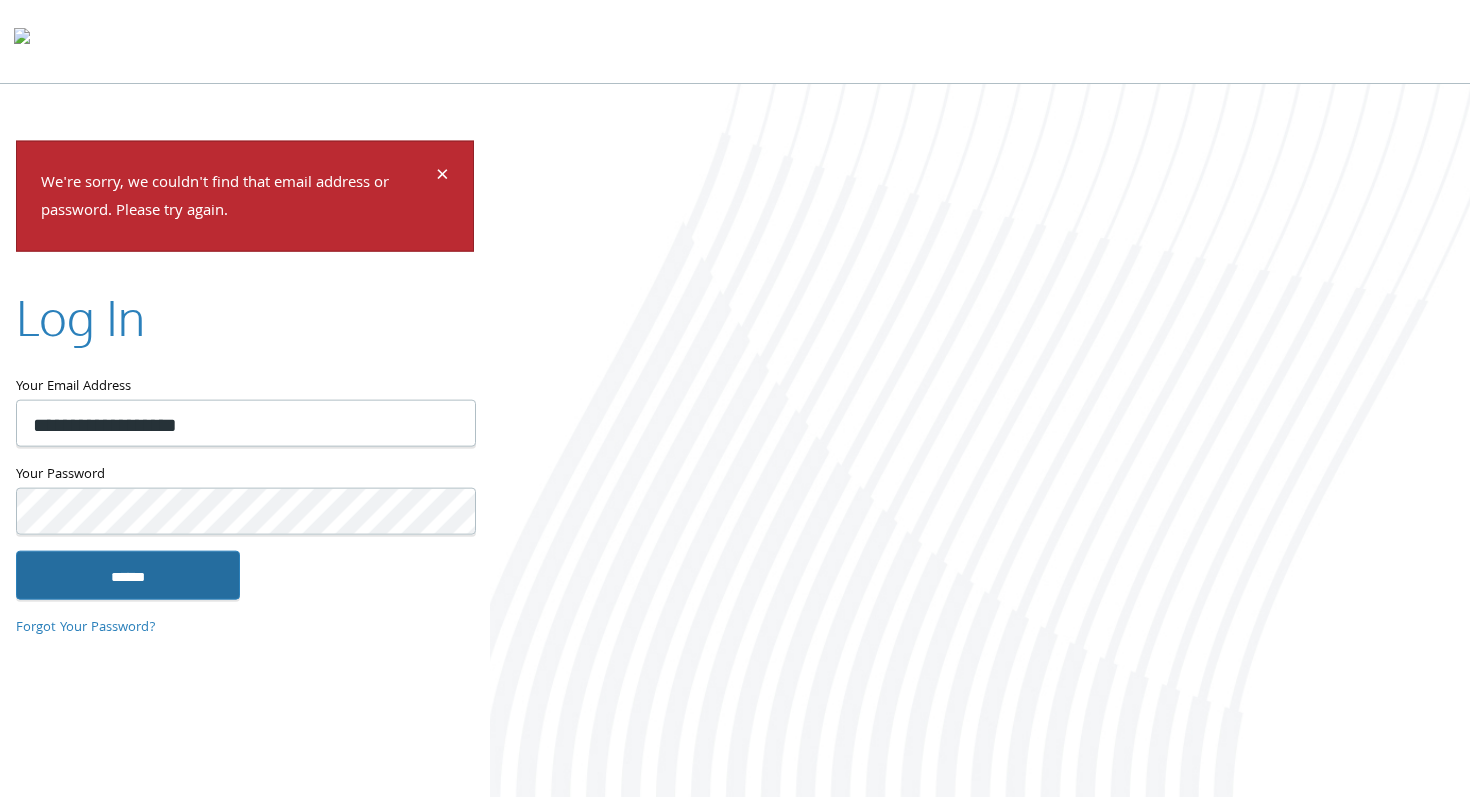 click on "******" at bounding box center [128, 575] 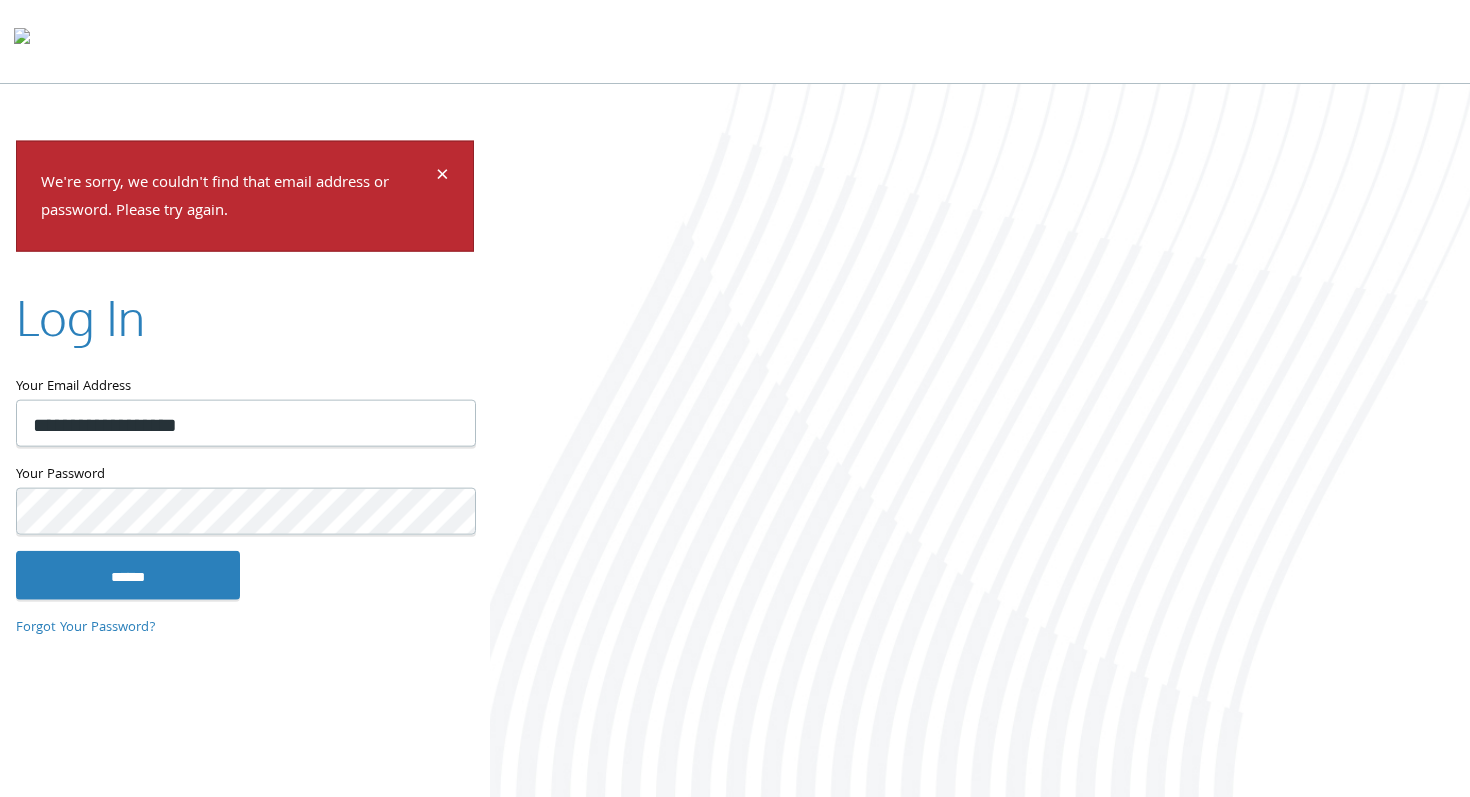 click on "**********" at bounding box center [245, 398] 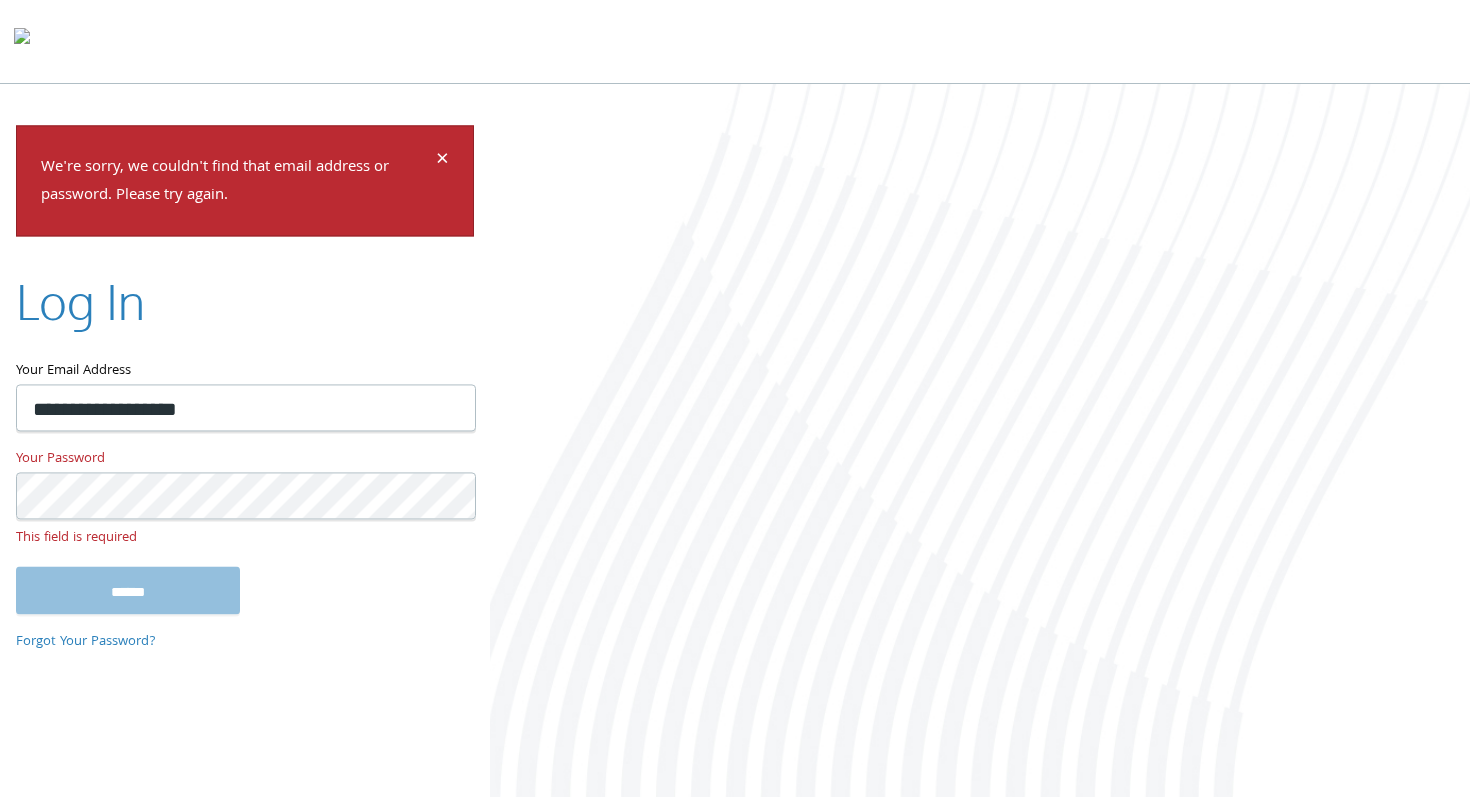 click on "**********" at bounding box center (735, 442) 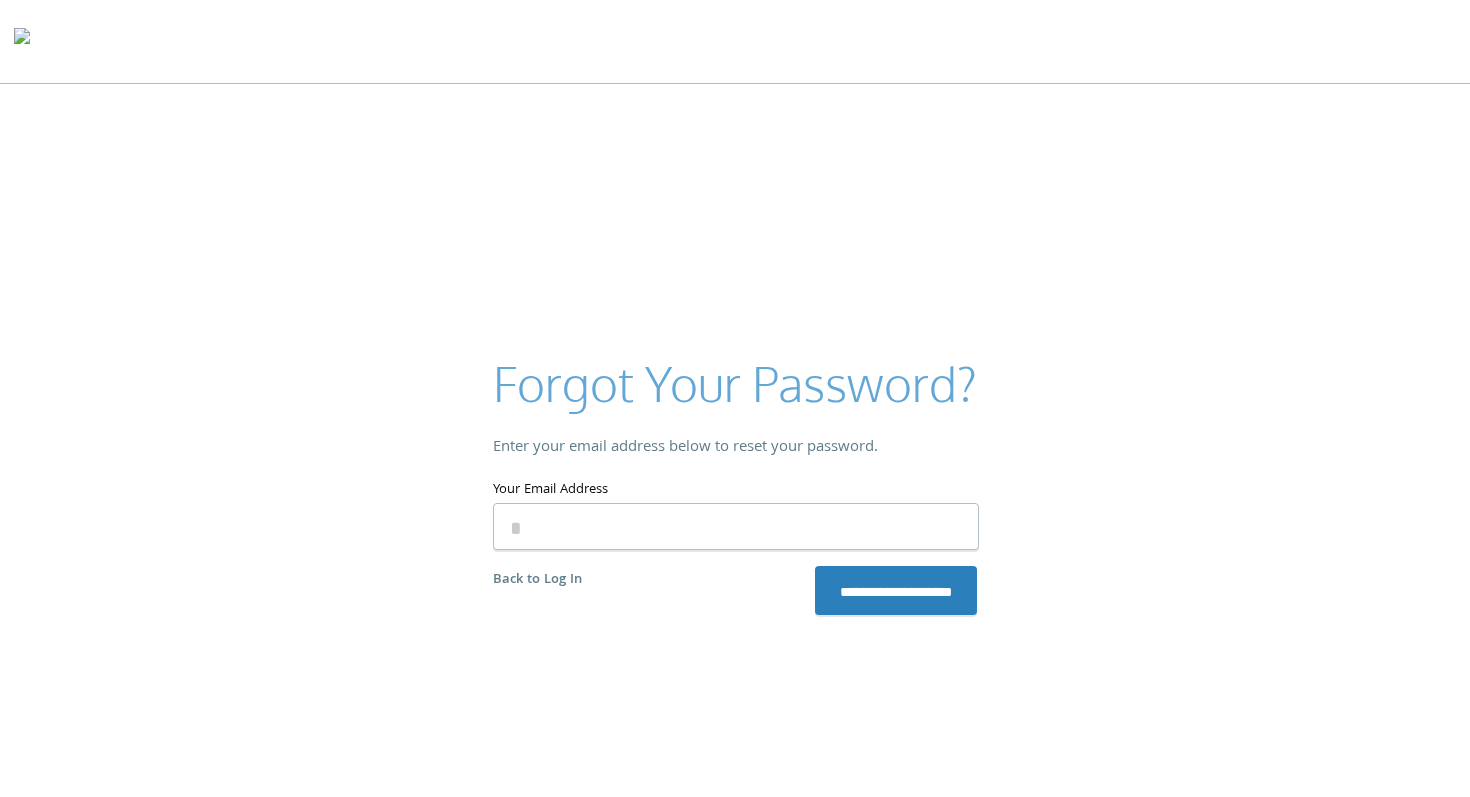 scroll, scrollTop: 0, scrollLeft: 0, axis: both 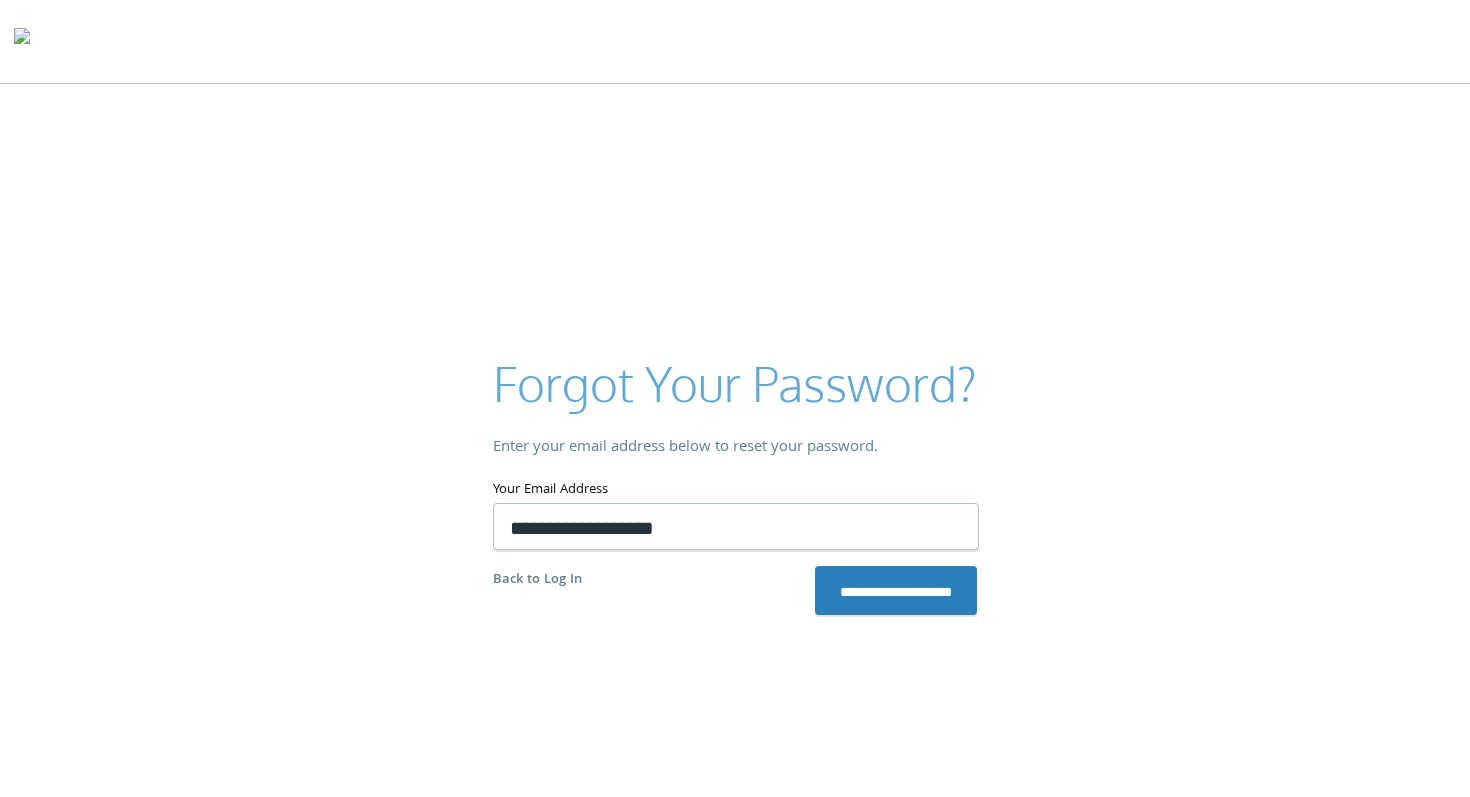 type on "**********" 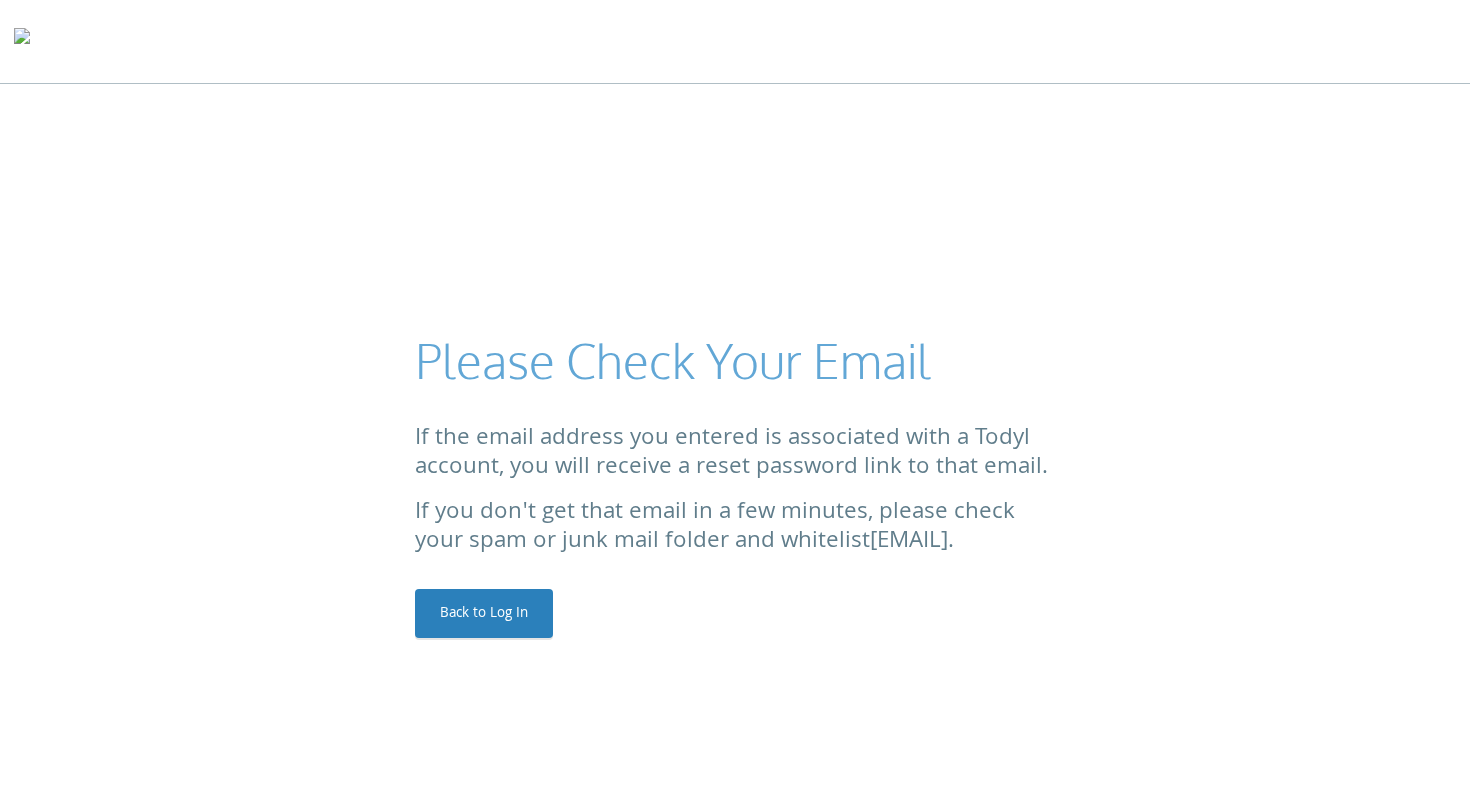 scroll, scrollTop: 0, scrollLeft: 0, axis: both 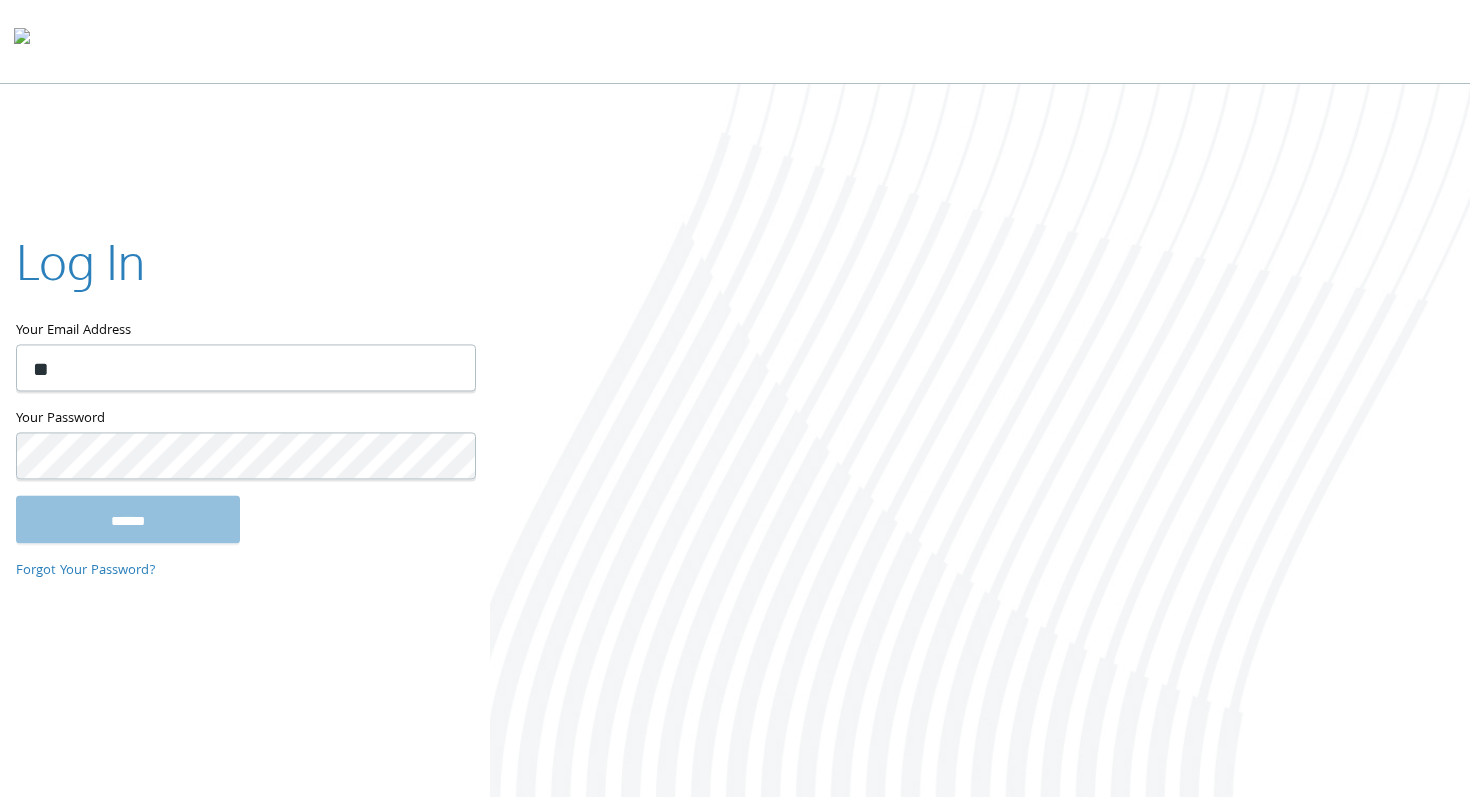 type on "*" 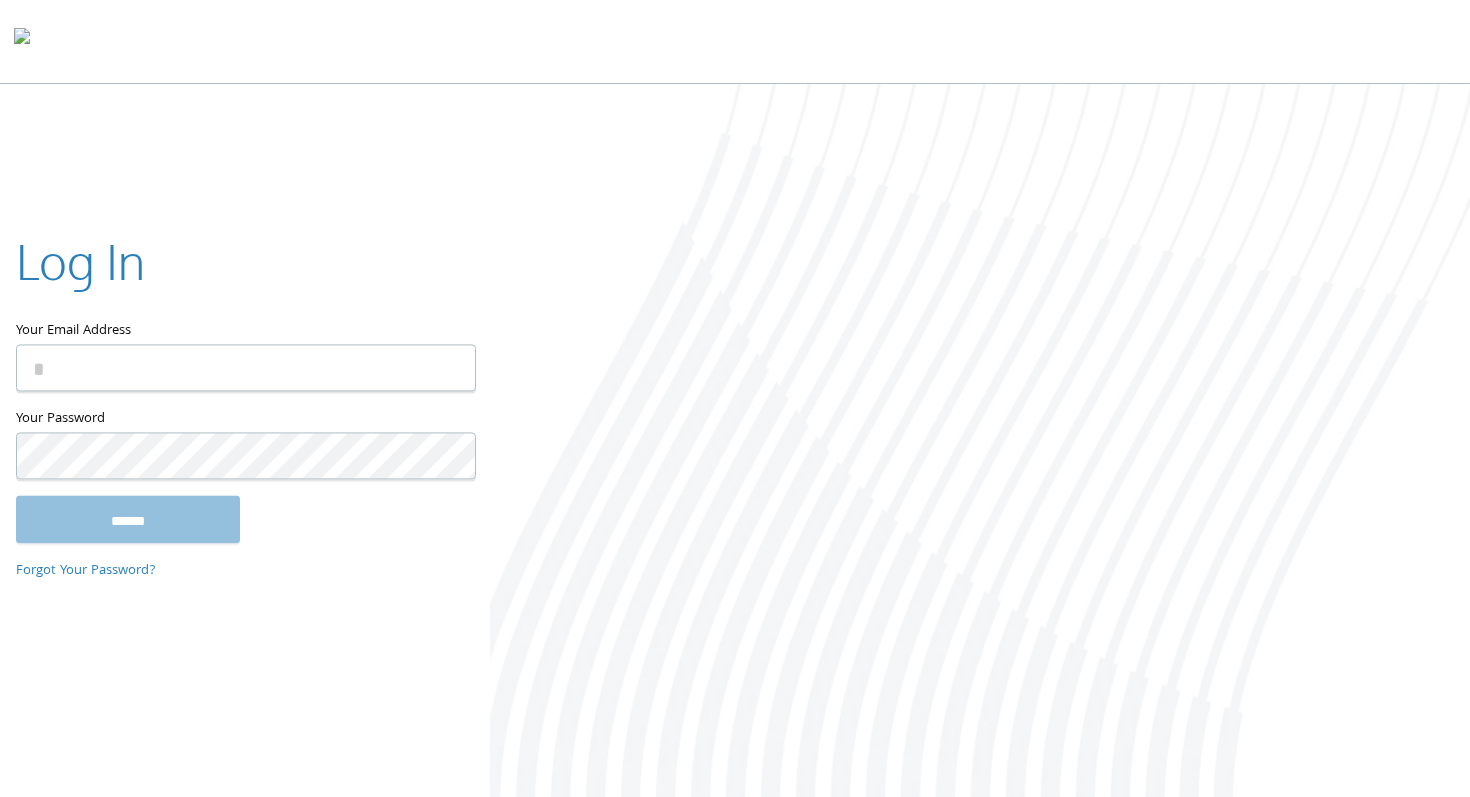 type on "**********" 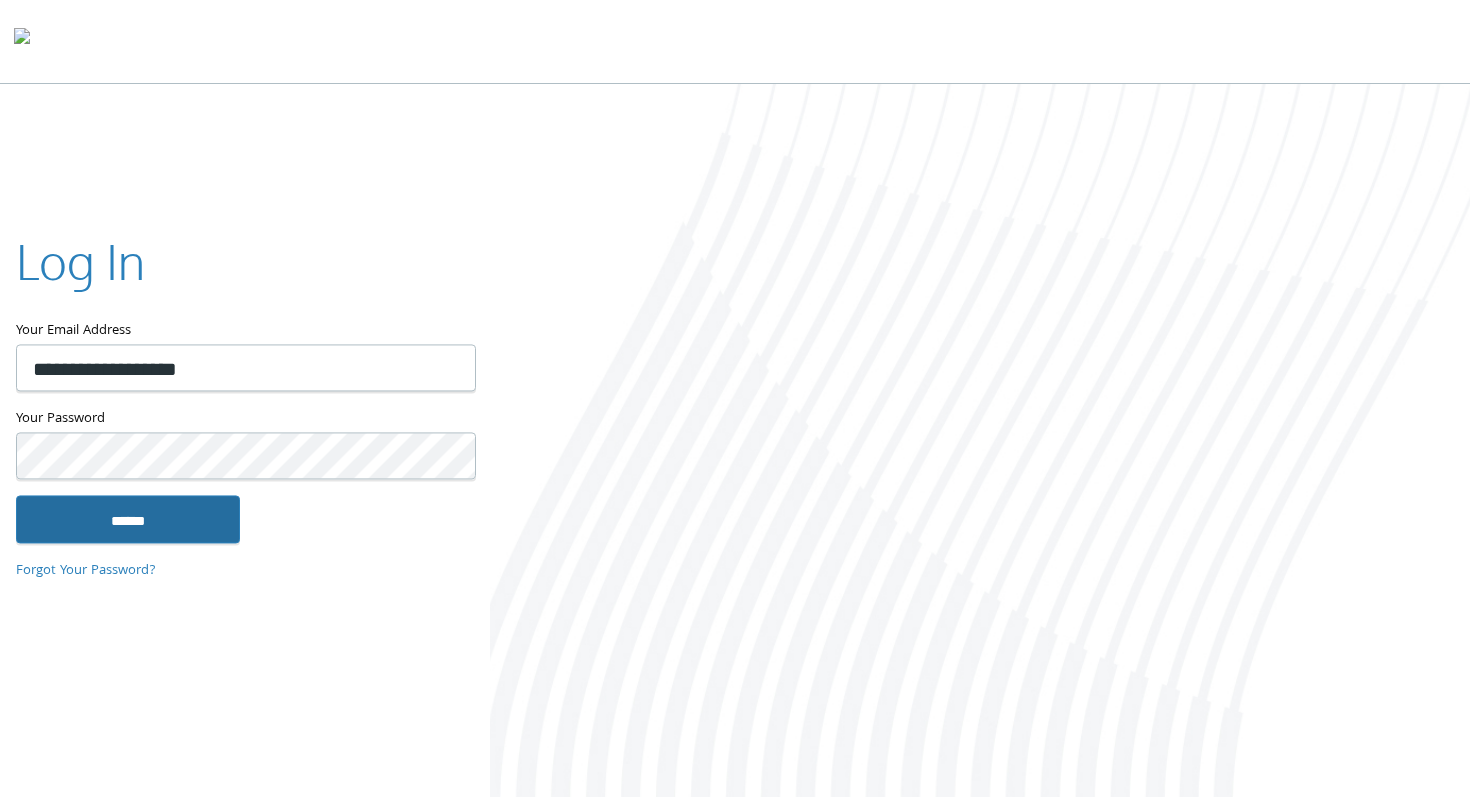 click on "******" at bounding box center (128, 519) 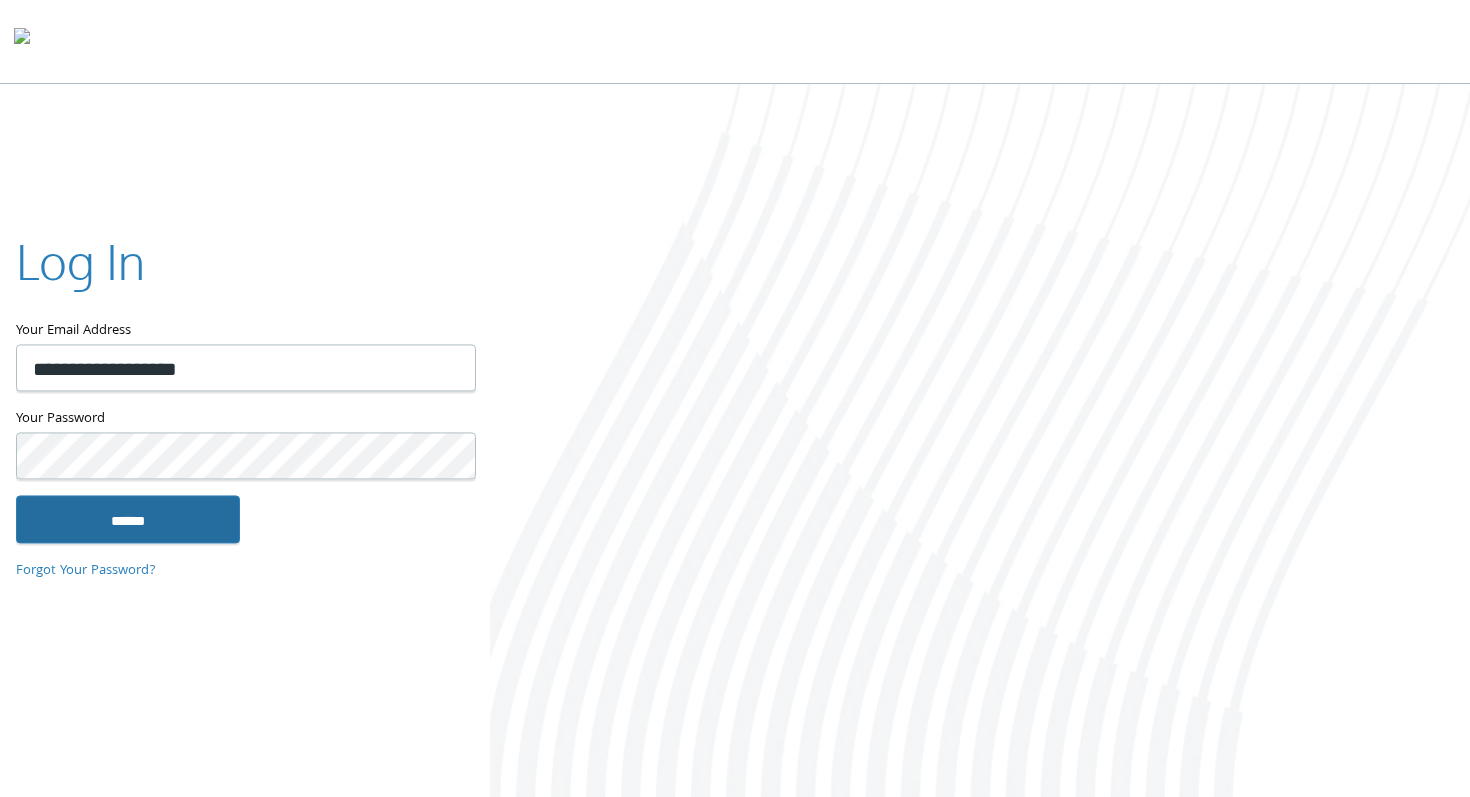 click on "******" at bounding box center (128, 519) 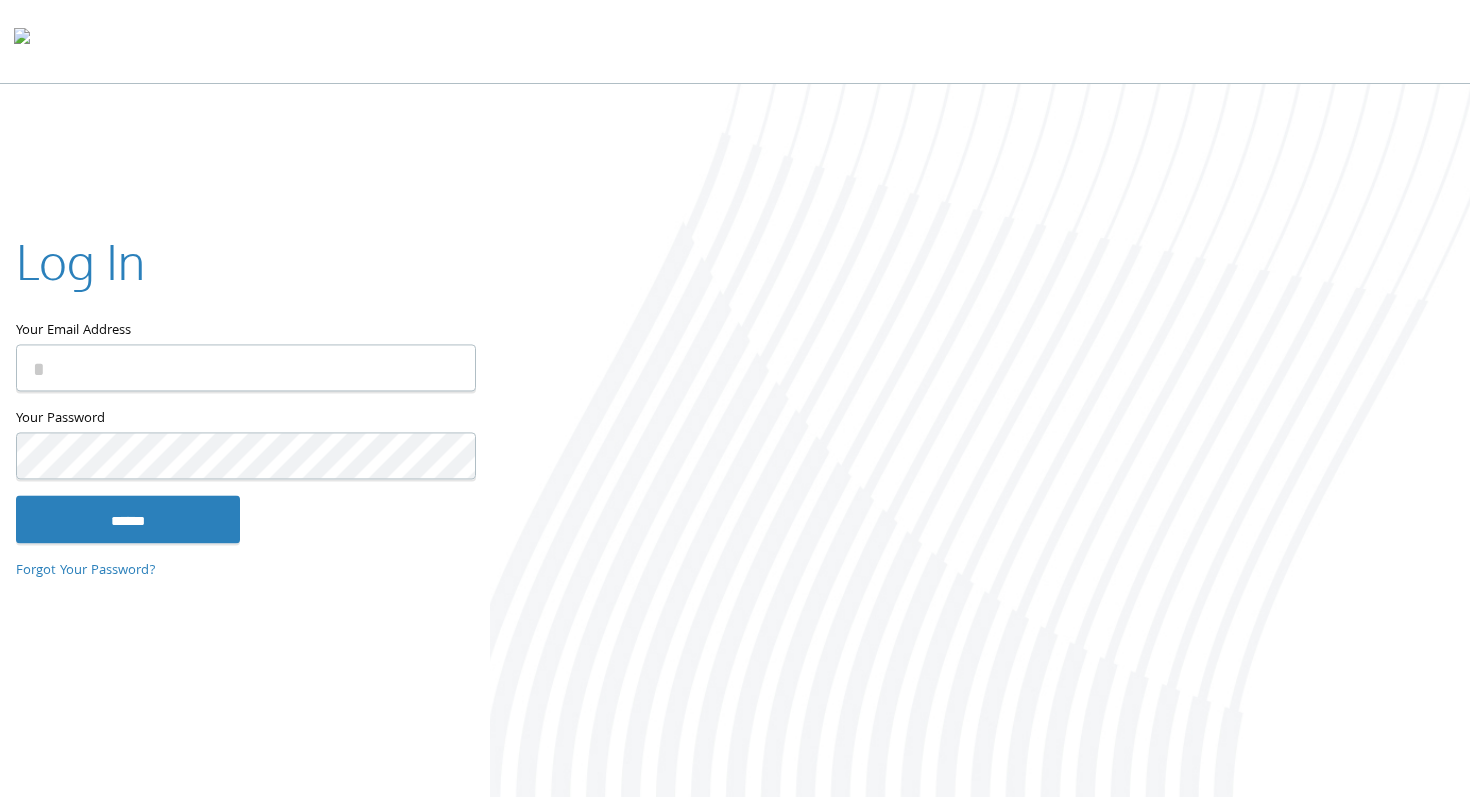 scroll, scrollTop: 0, scrollLeft: 0, axis: both 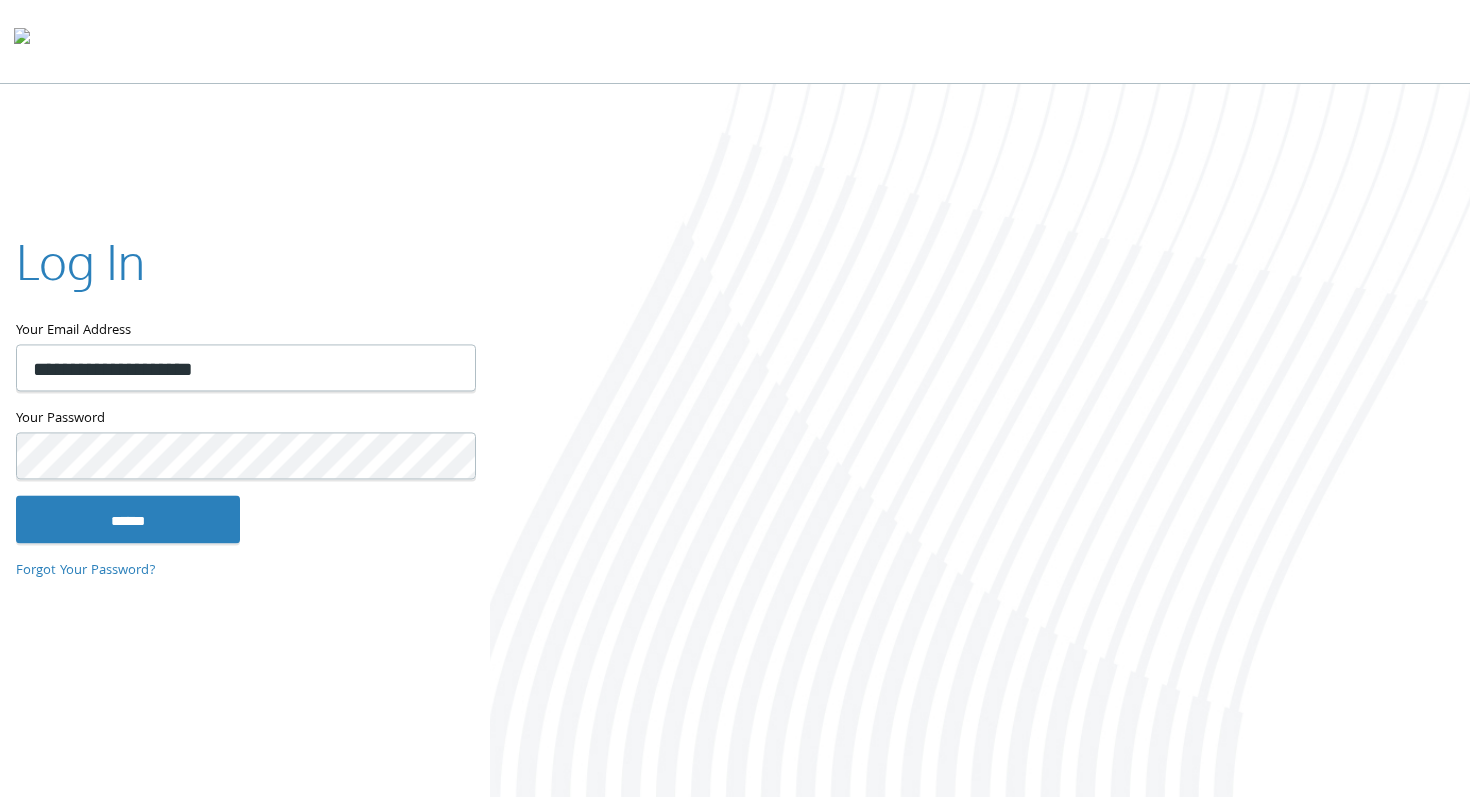 click on "**********" at bounding box center [246, 367] 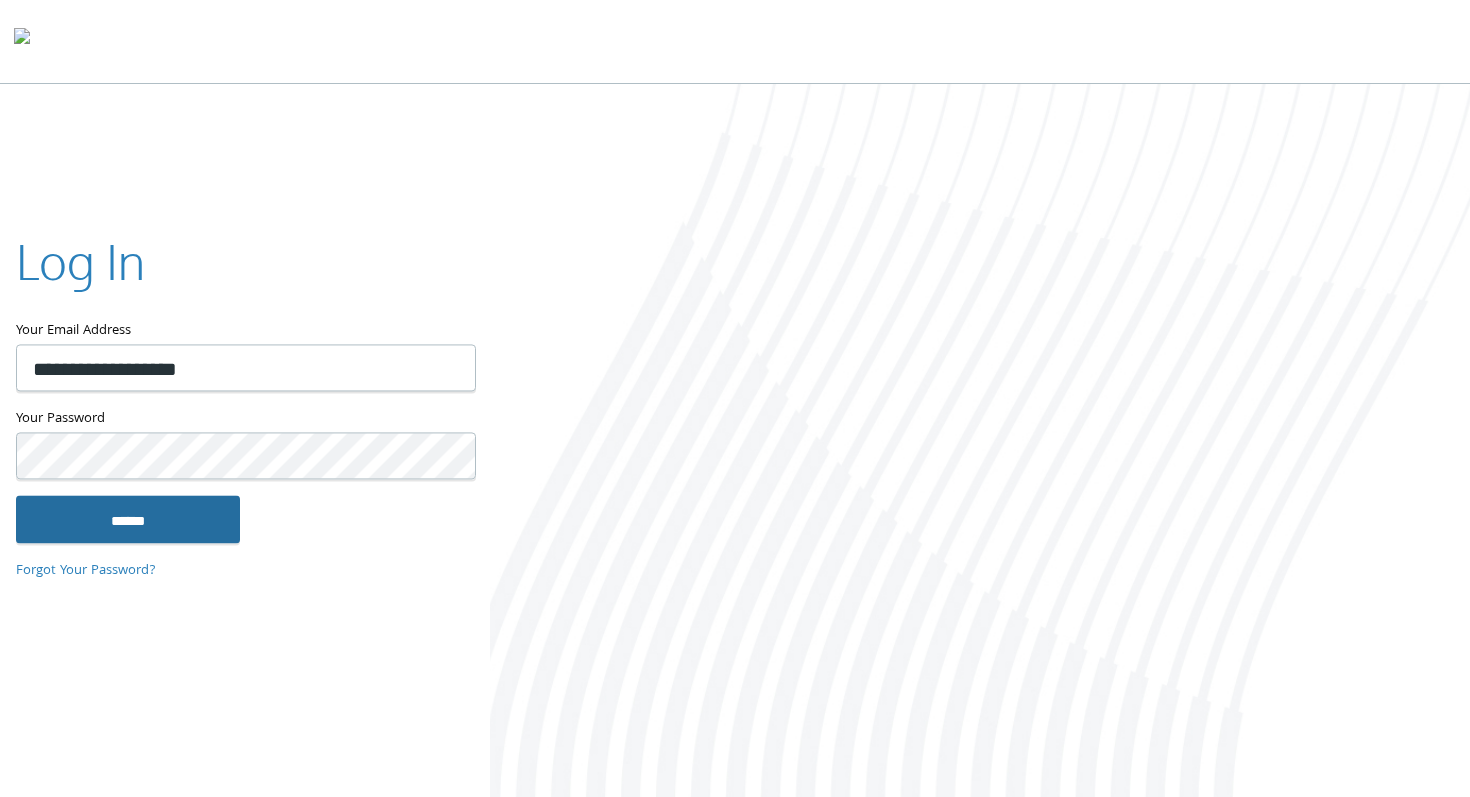 type on "**********" 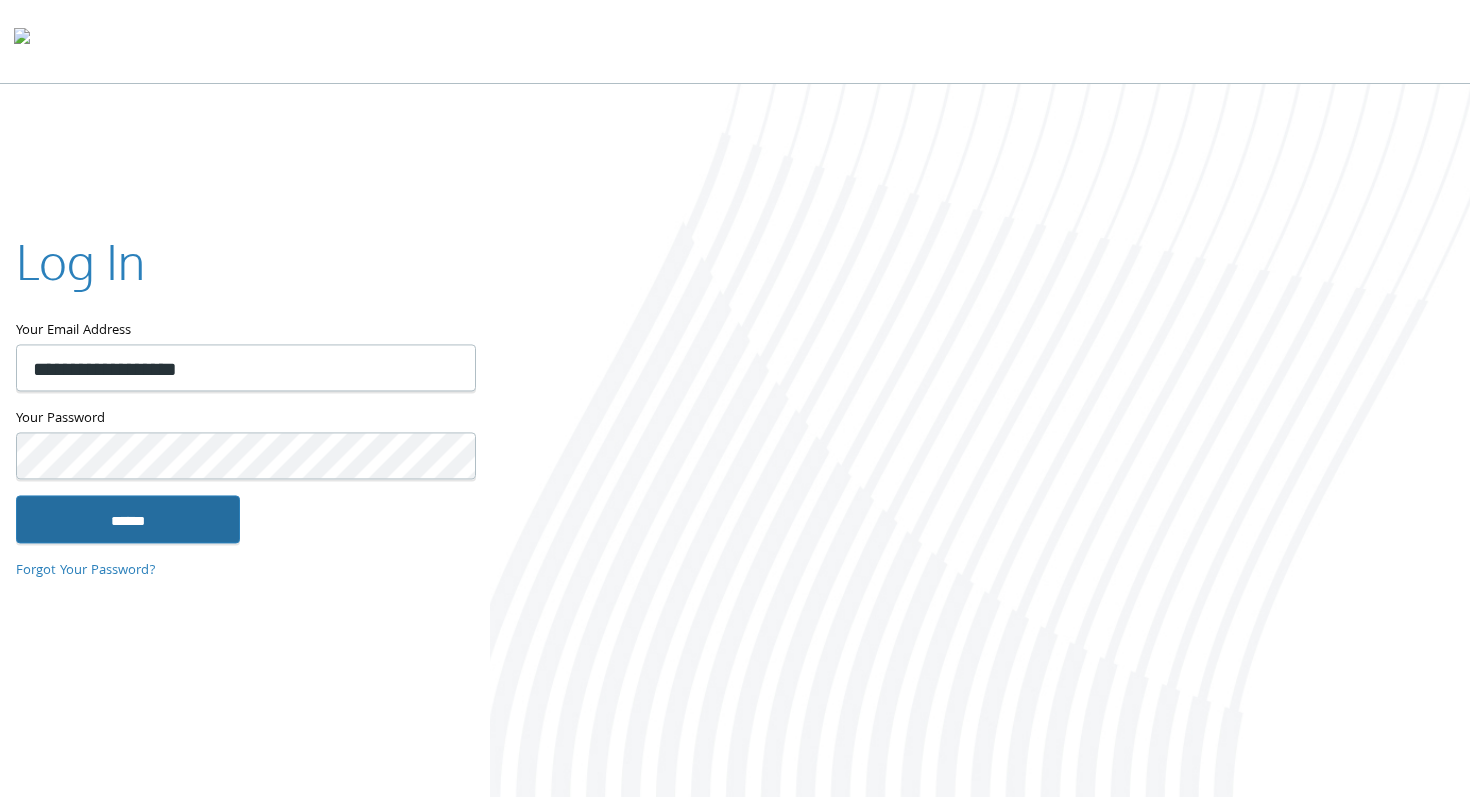 click on "******" at bounding box center (128, 519) 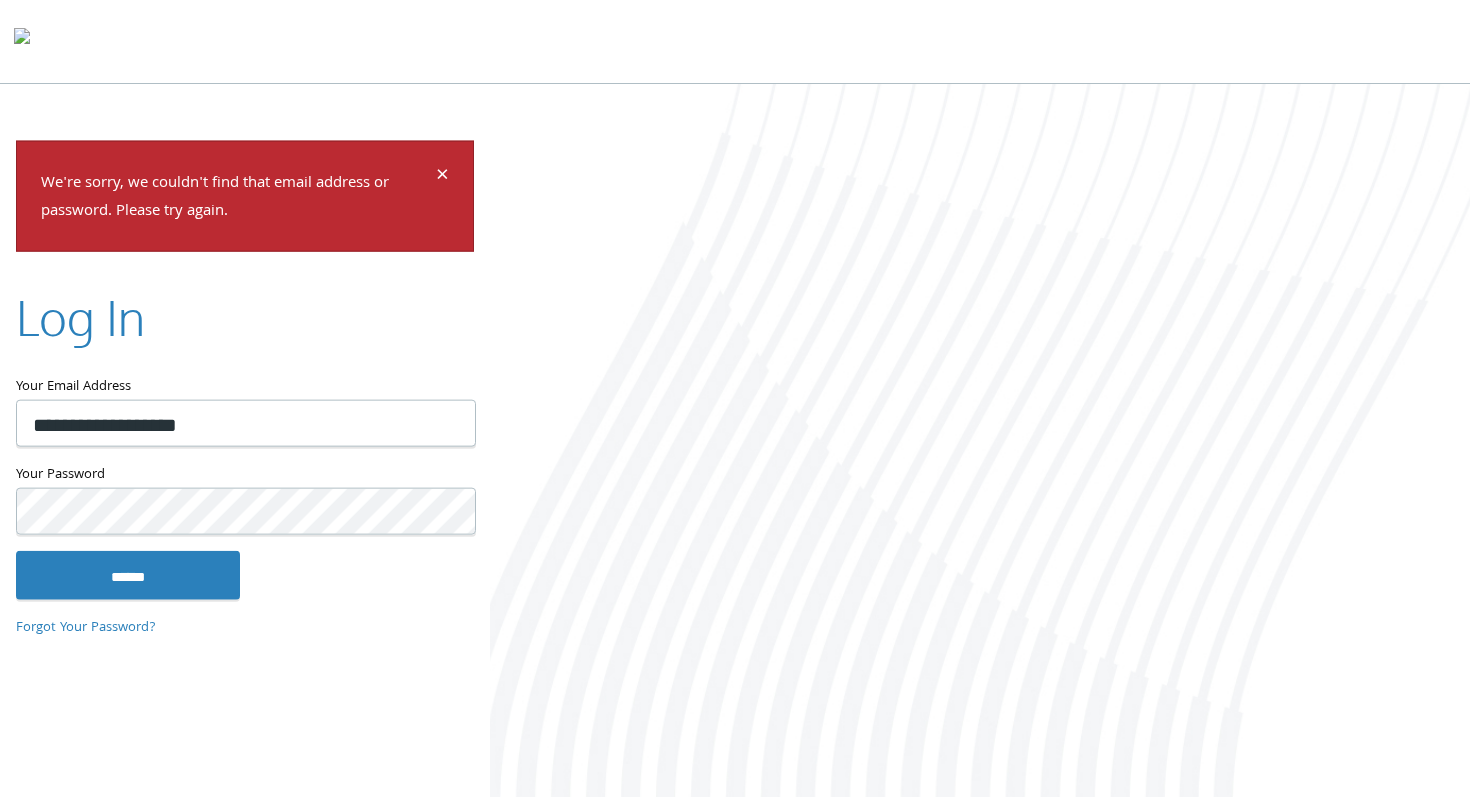 scroll, scrollTop: 0, scrollLeft: 0, axis: both 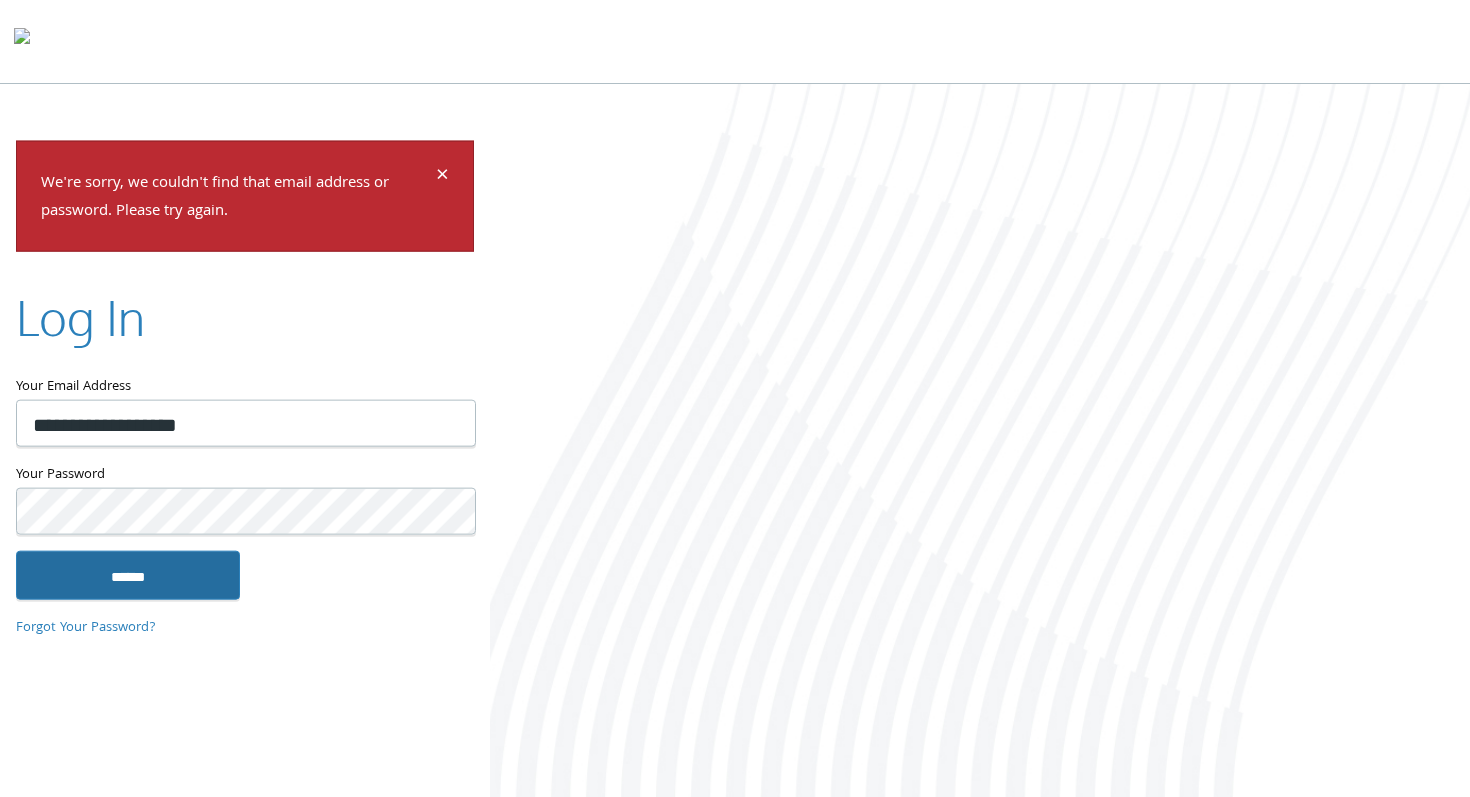 click on "******" at bounding box center [128, 575] 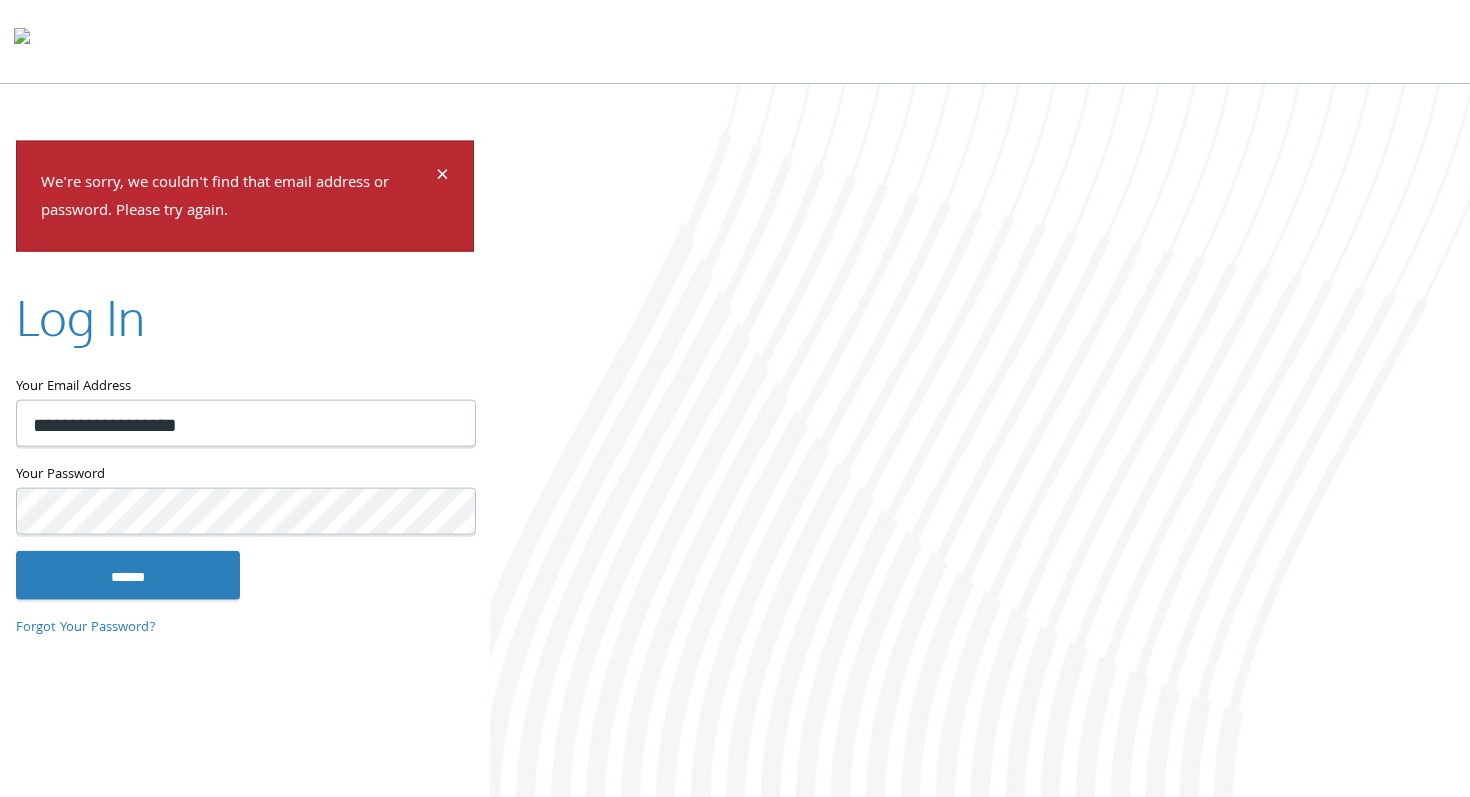 click on "Forgot Your Password?" at bounding box center (86, 627) 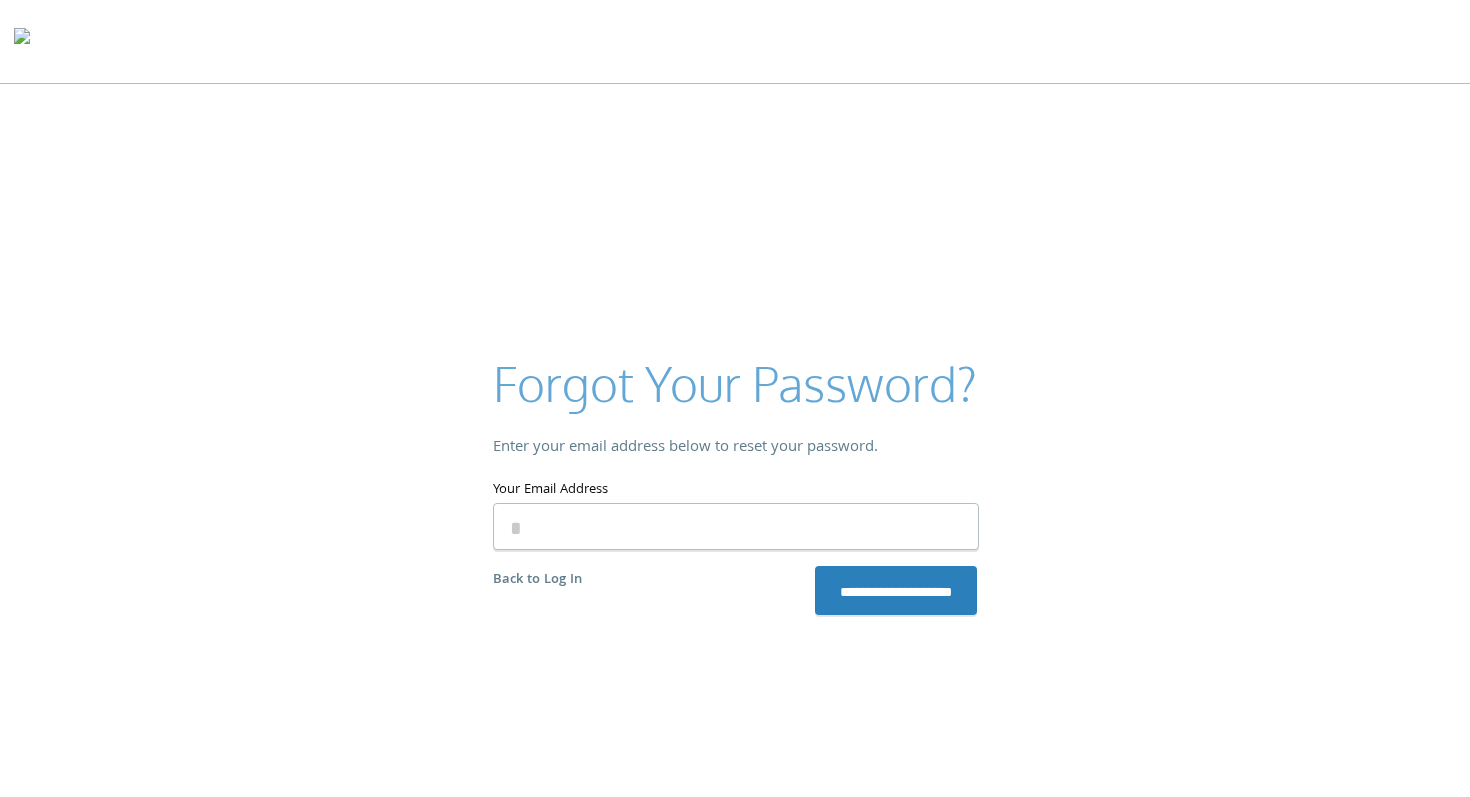 scroll, scrollTop: 0, scrollLeft: 0, axis: both 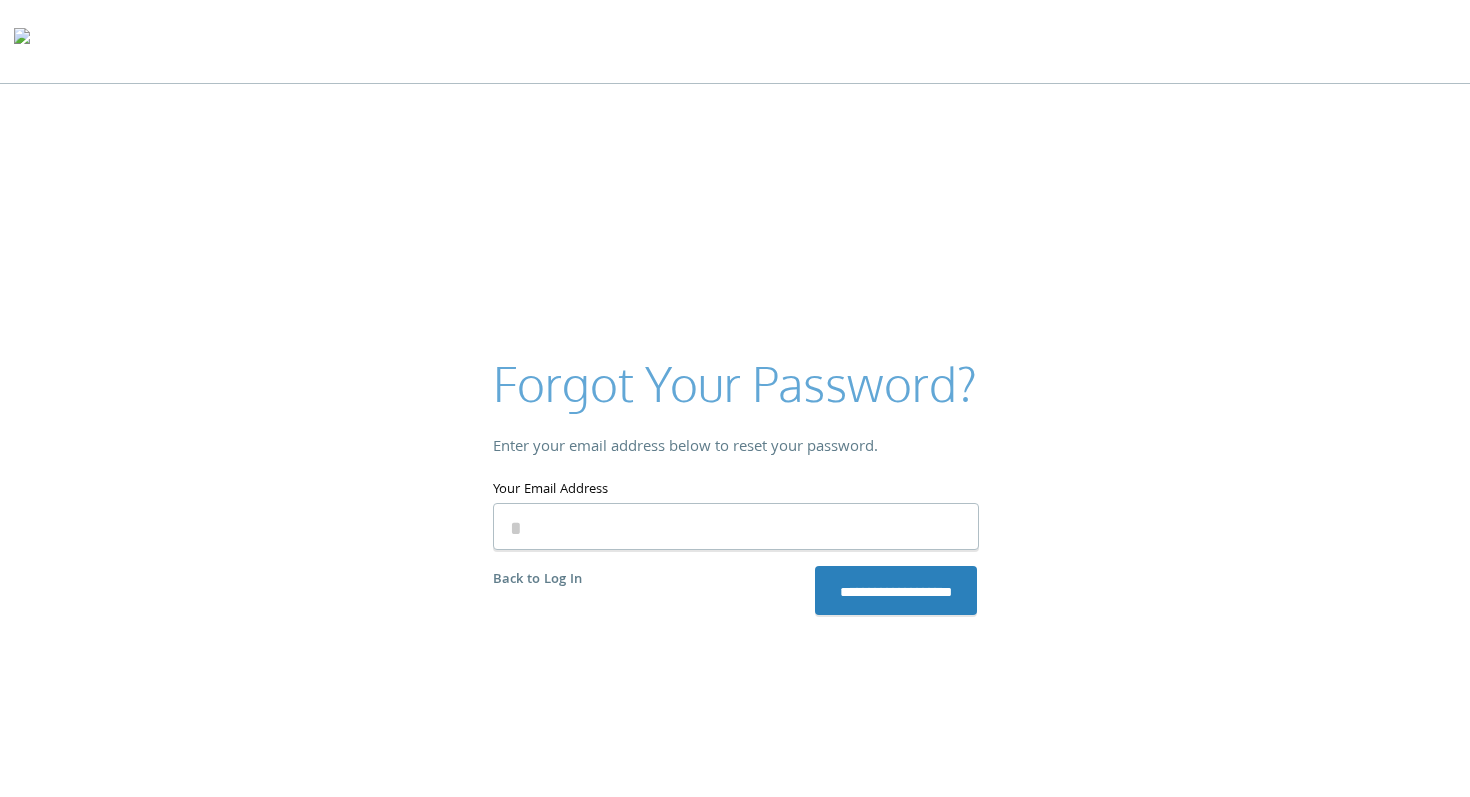 click on "Your Email Address" at bounding box center (736, 526) 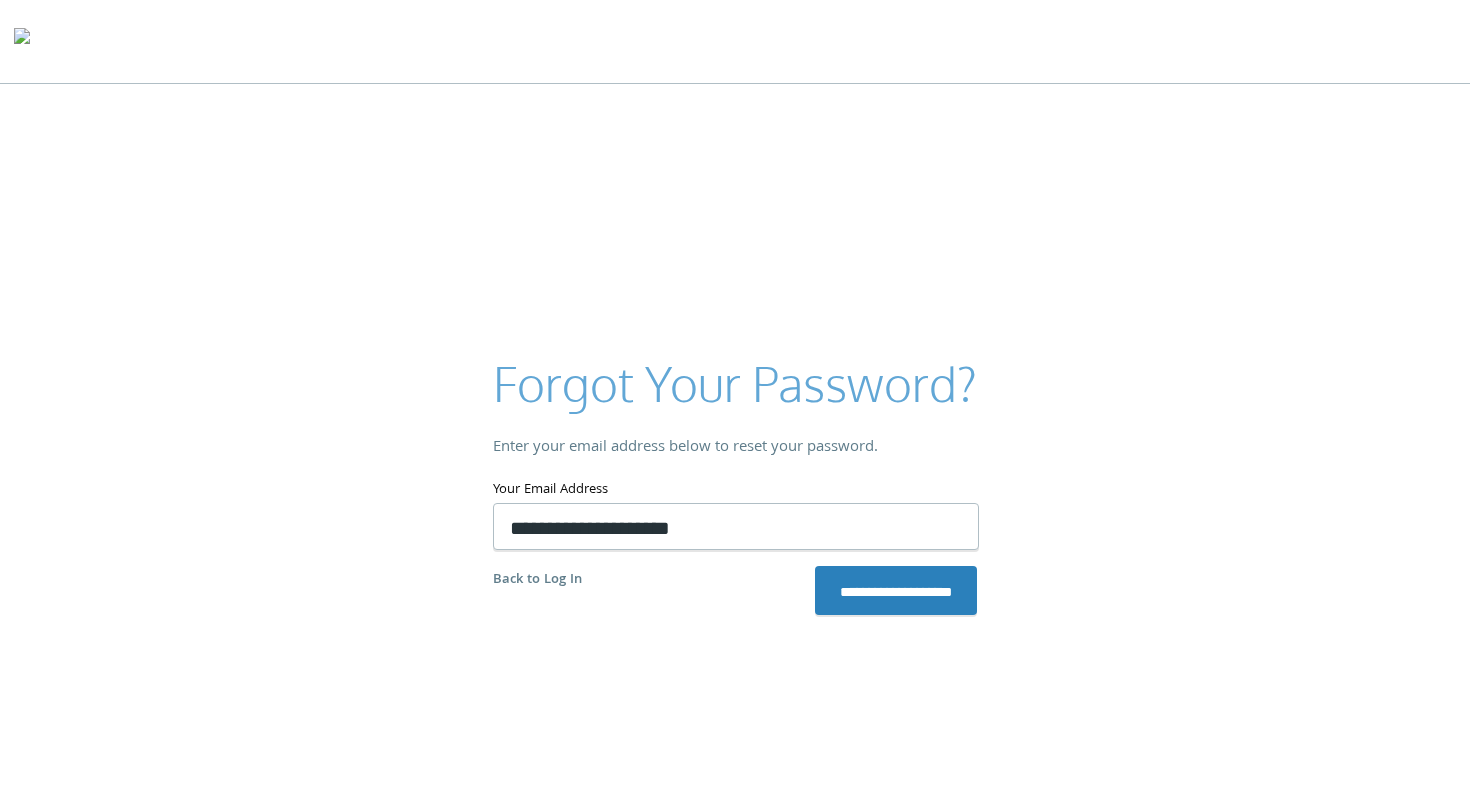 click on "**********" at bounding box center (736, 526) 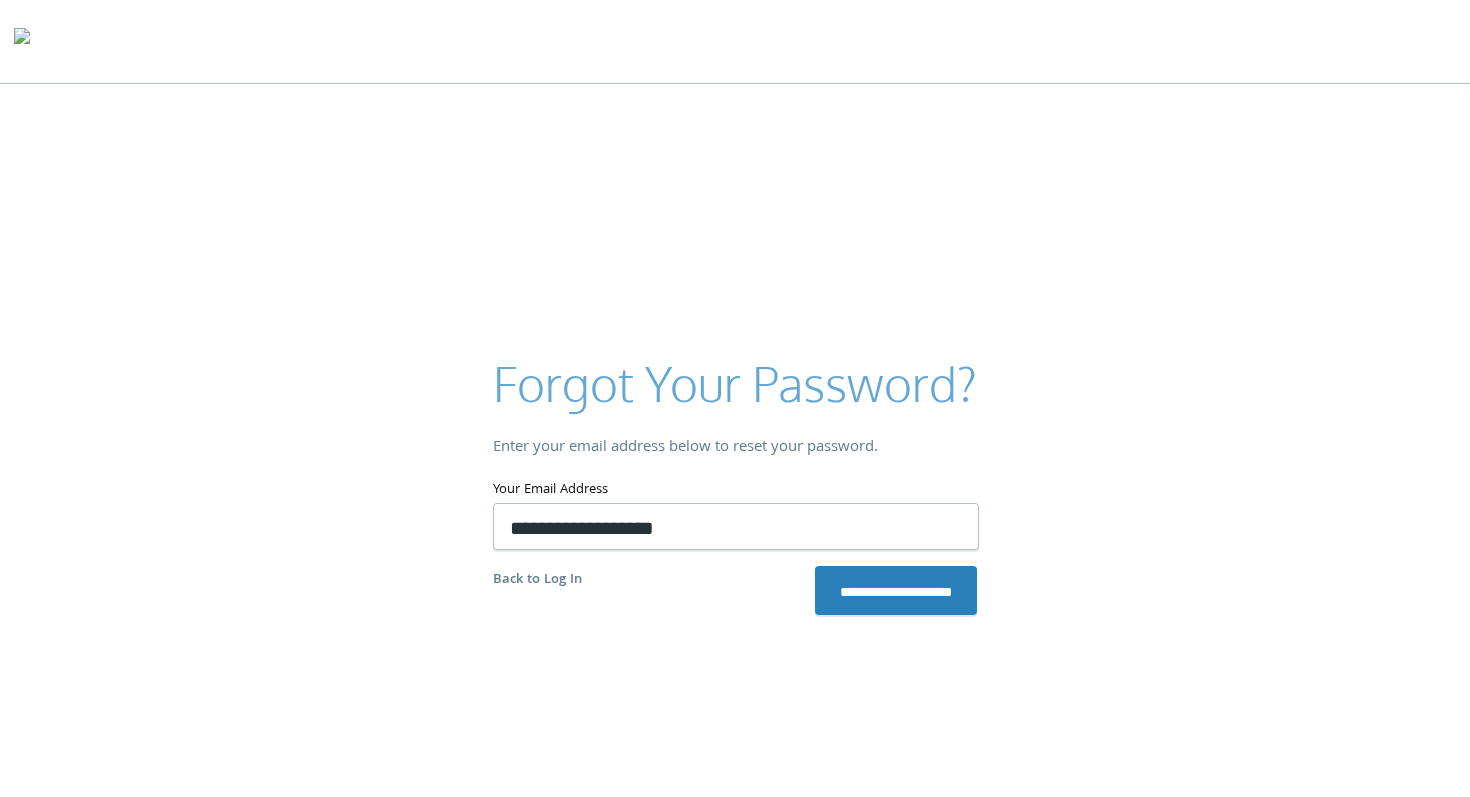 type on "**********" 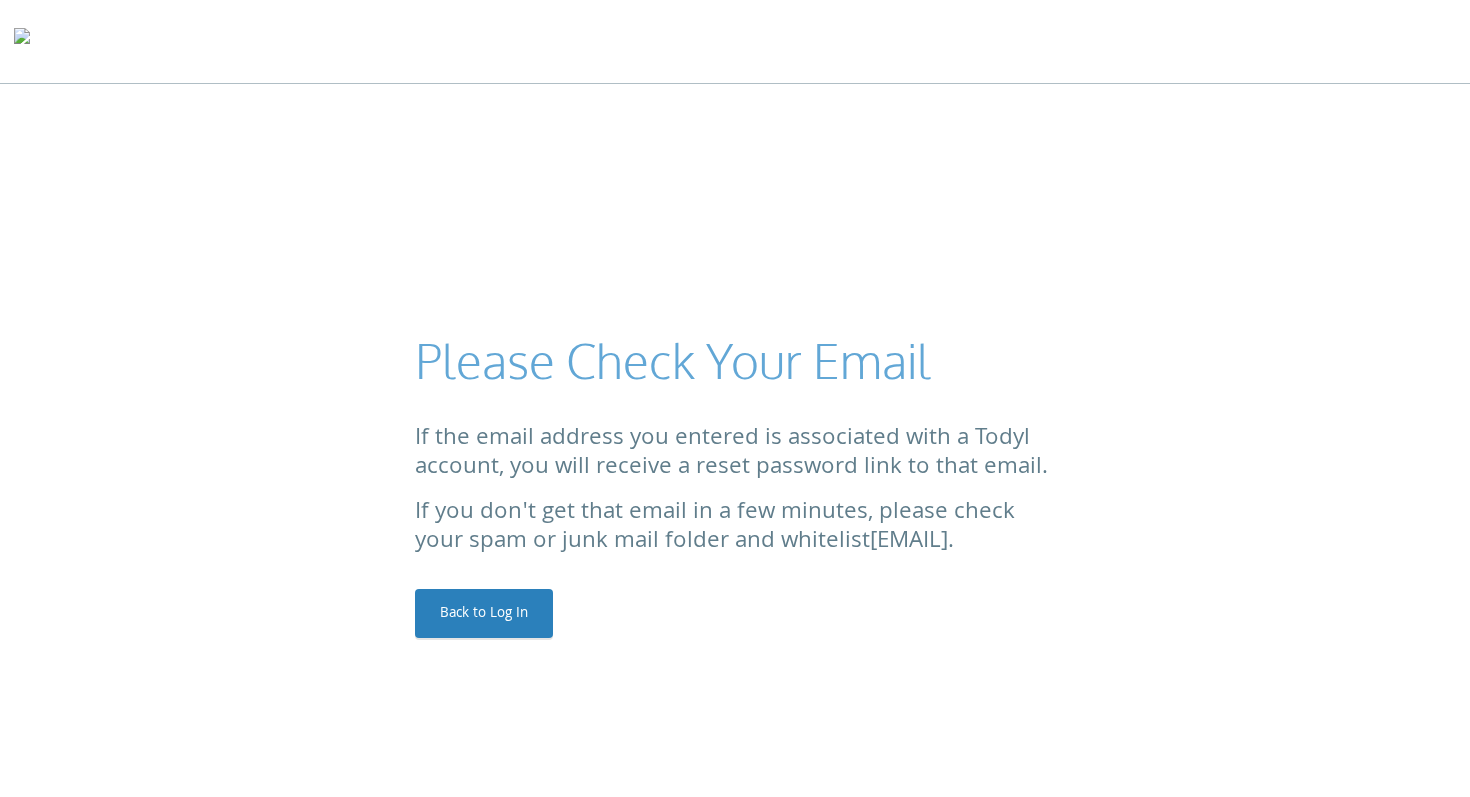 scroll, scrollTop: 0, scrollLeft: 0, axis: both 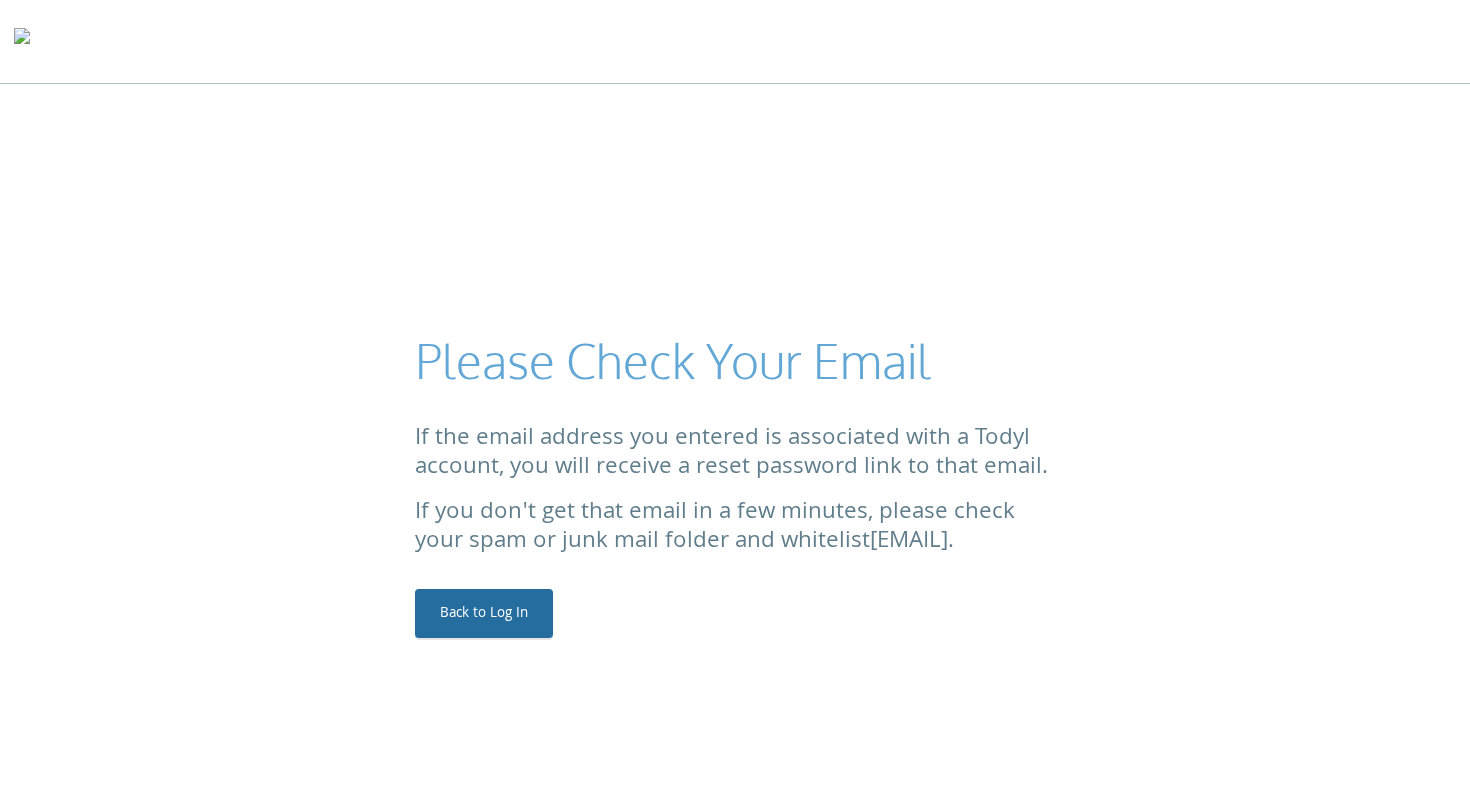 click on "Back to Log In" at bounding box center [484, 613] 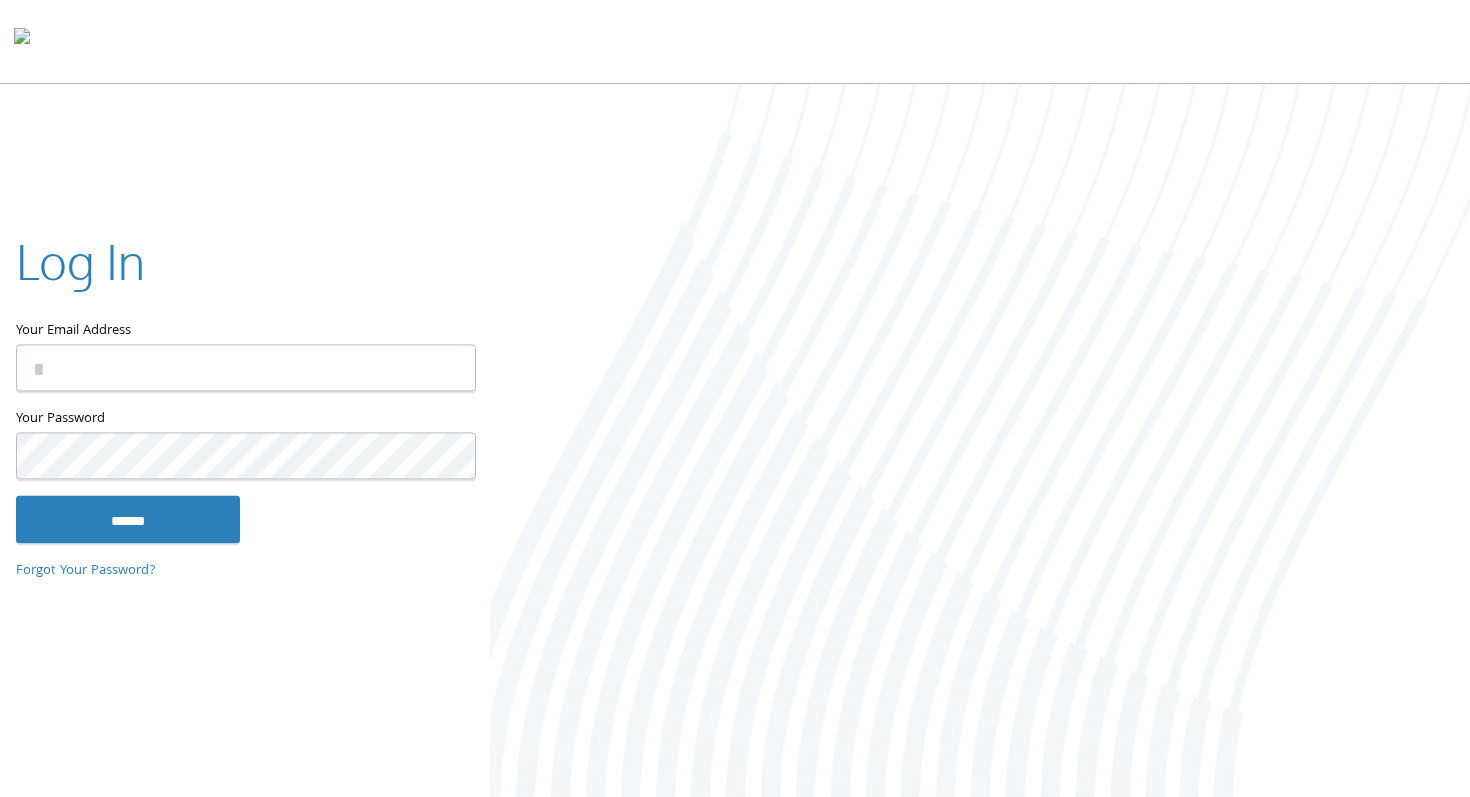 scroll, scrollTop: 0, scrollLeft: 0, axis: both 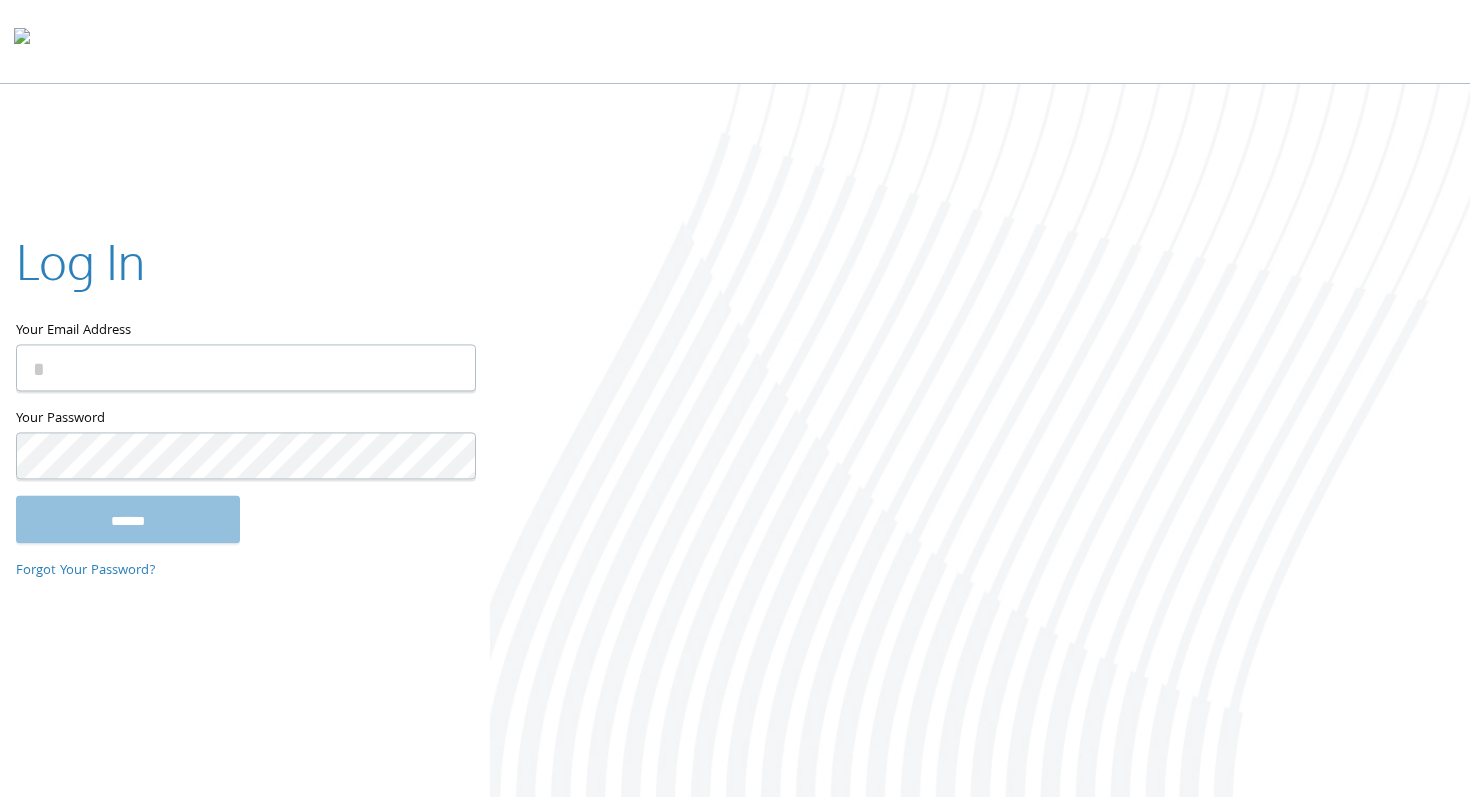 type on "**********" 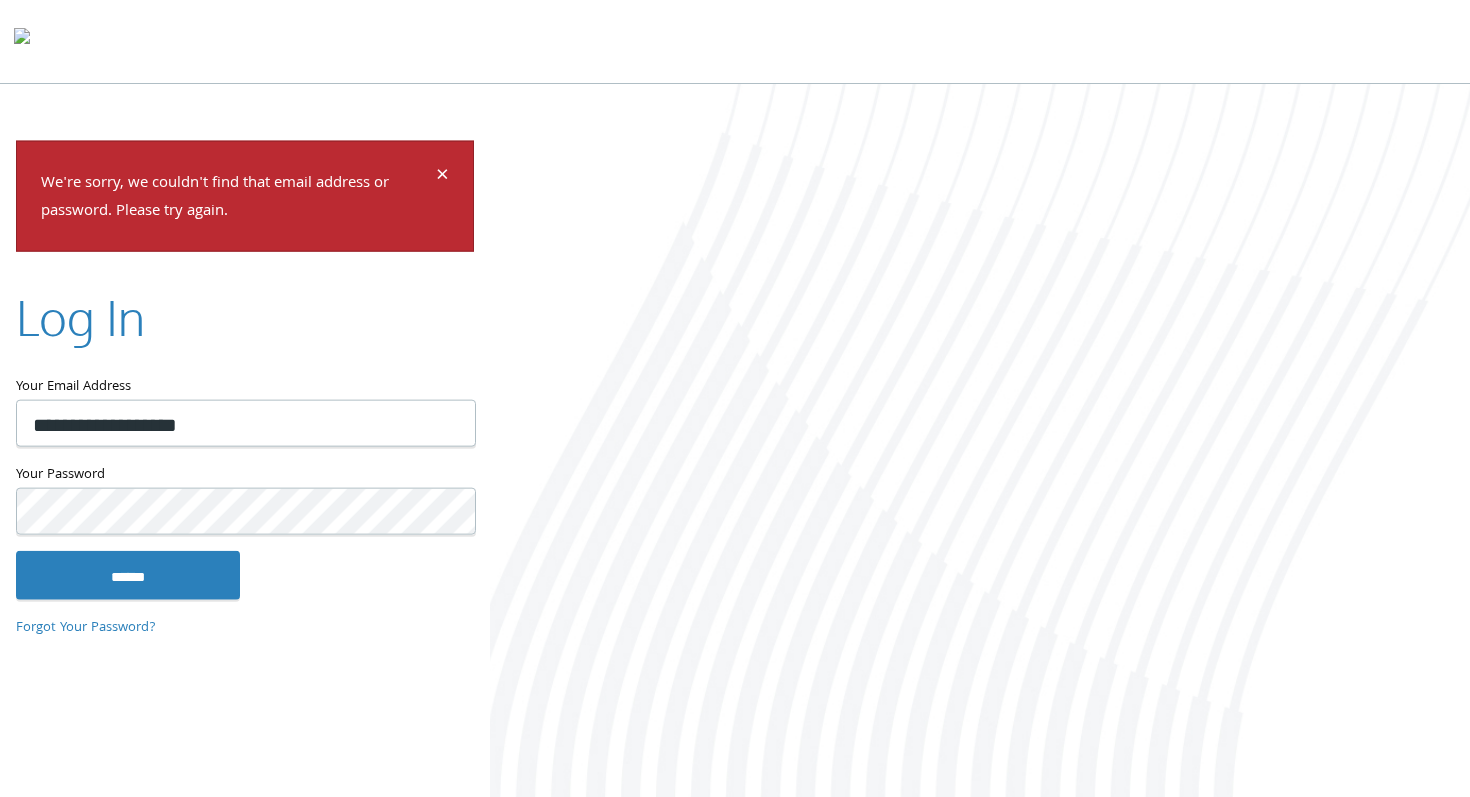 scroll, scrollTop: 0, scrollLeft: 0, axis: both 